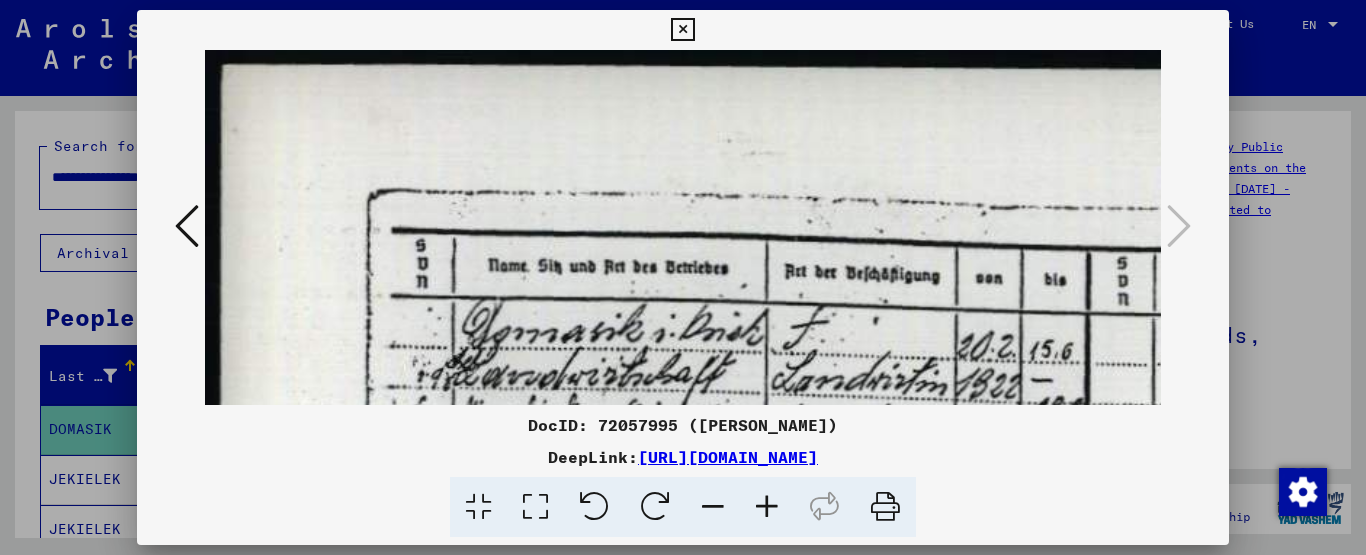 scroll, scrollTop: 0, scrollLeft: 0, axis: both 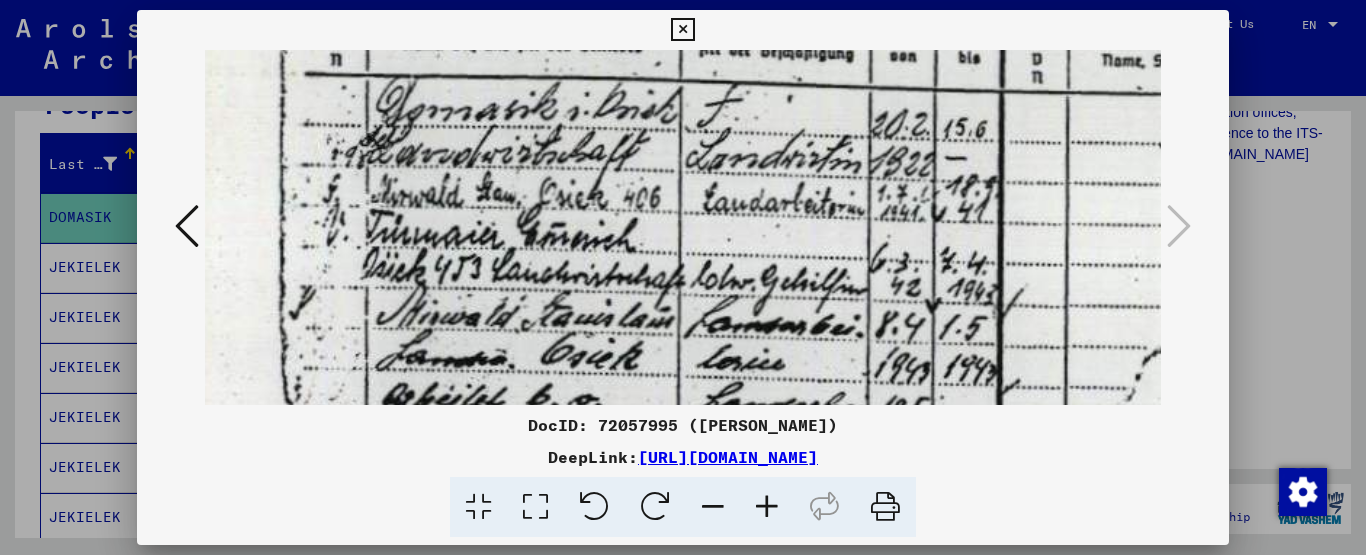 click at bounding box center (1037, 455) 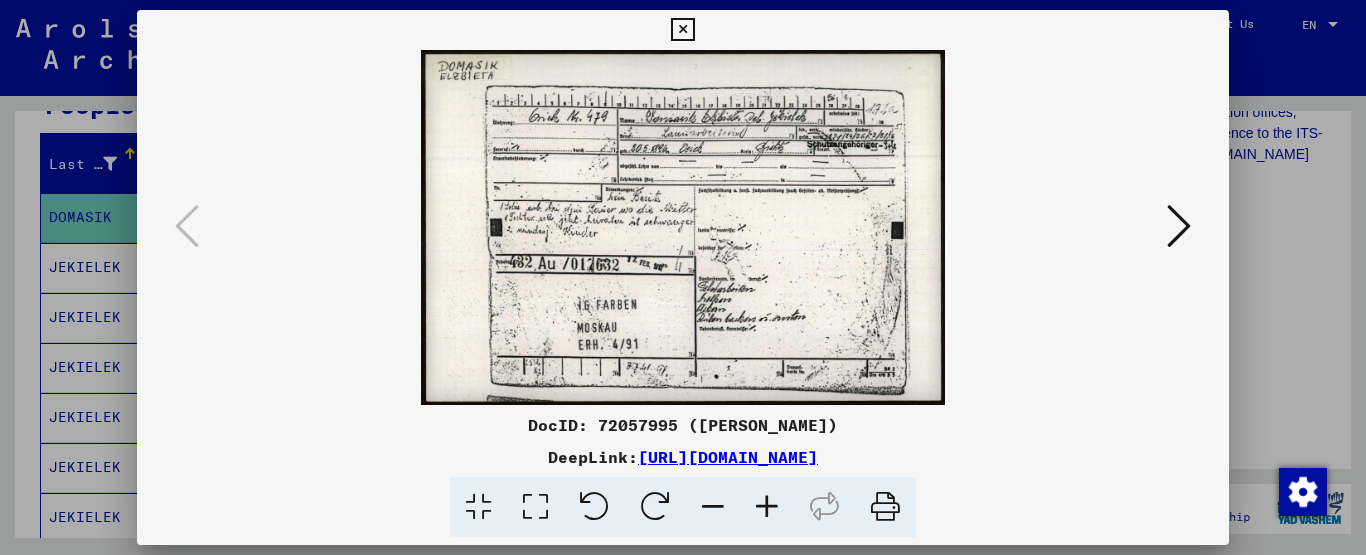 scroll, scrollTop: 0, scrollLeft: 0, axis: both 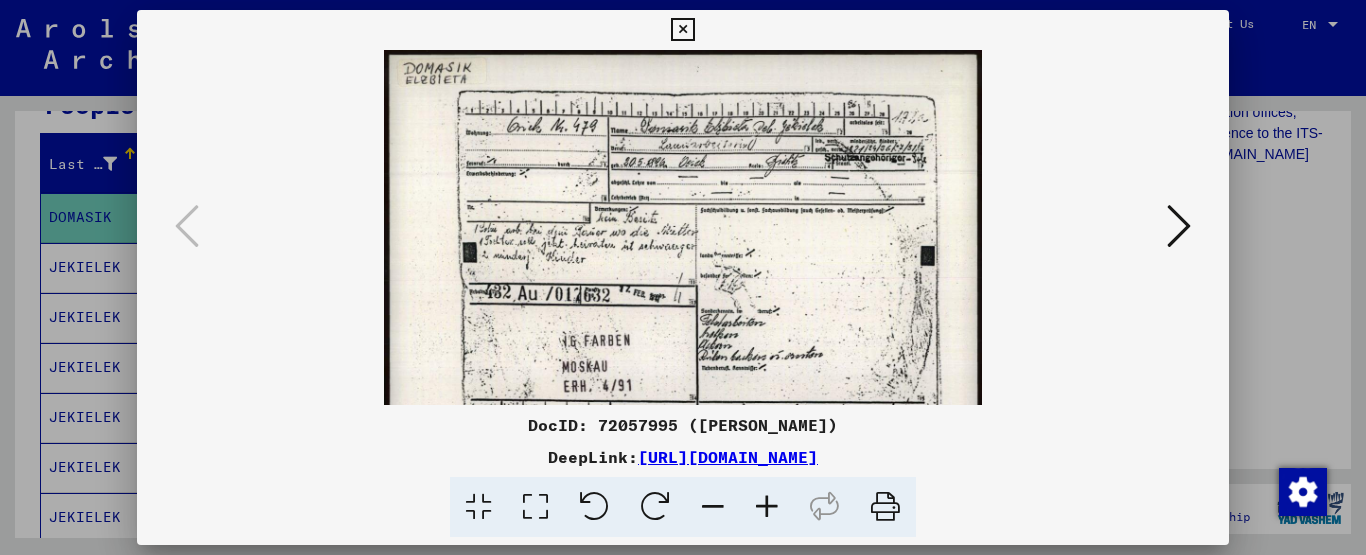 click at bounding box center (767, 507) 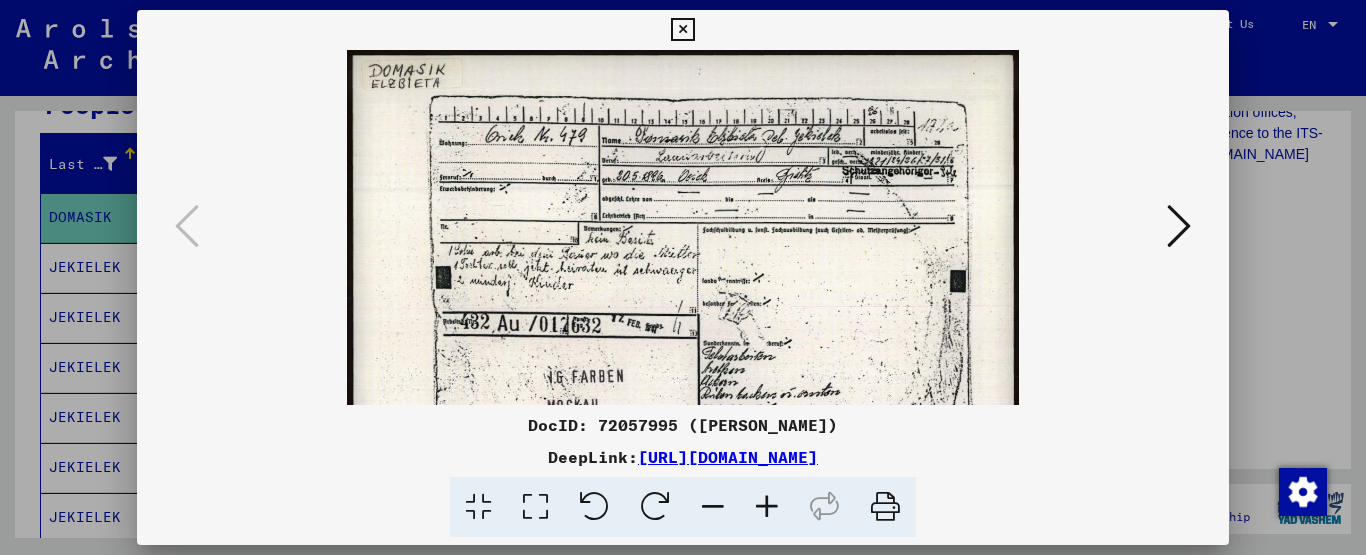 click at bounding box center [767, 507] 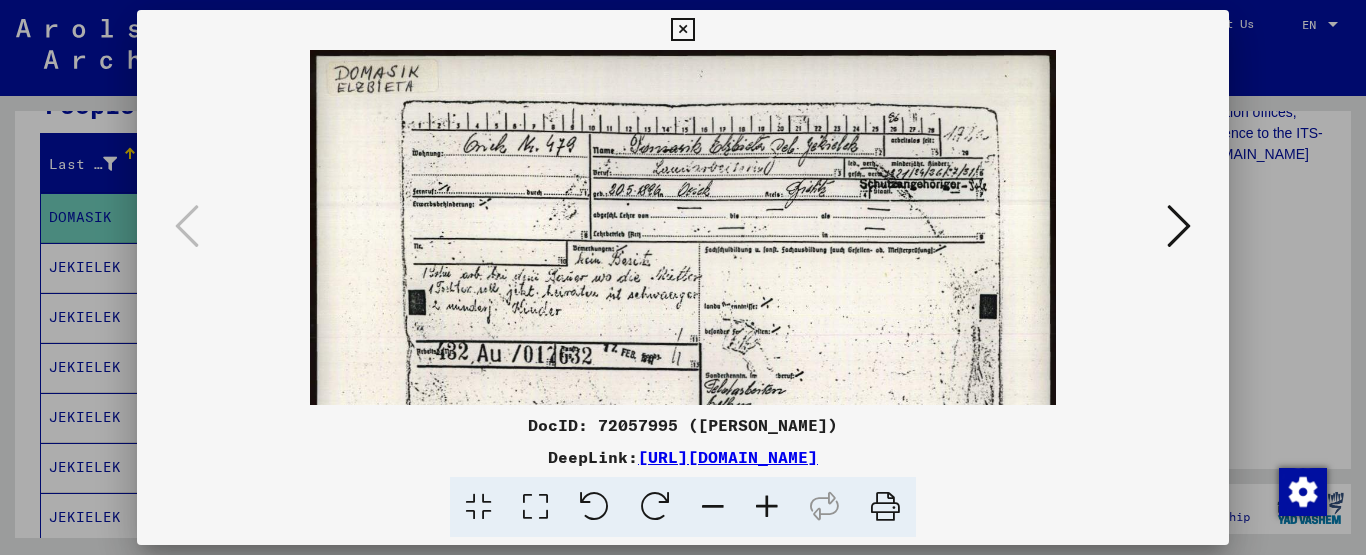 click at bounding box center [767, 507] 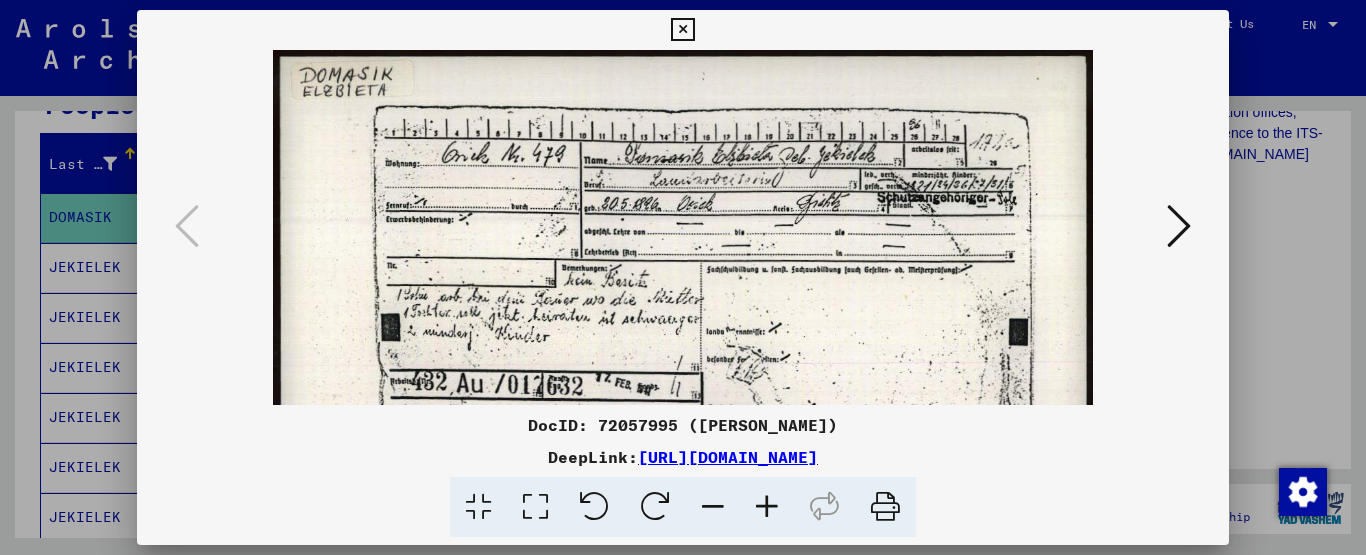click at bounding box center (767, 507) 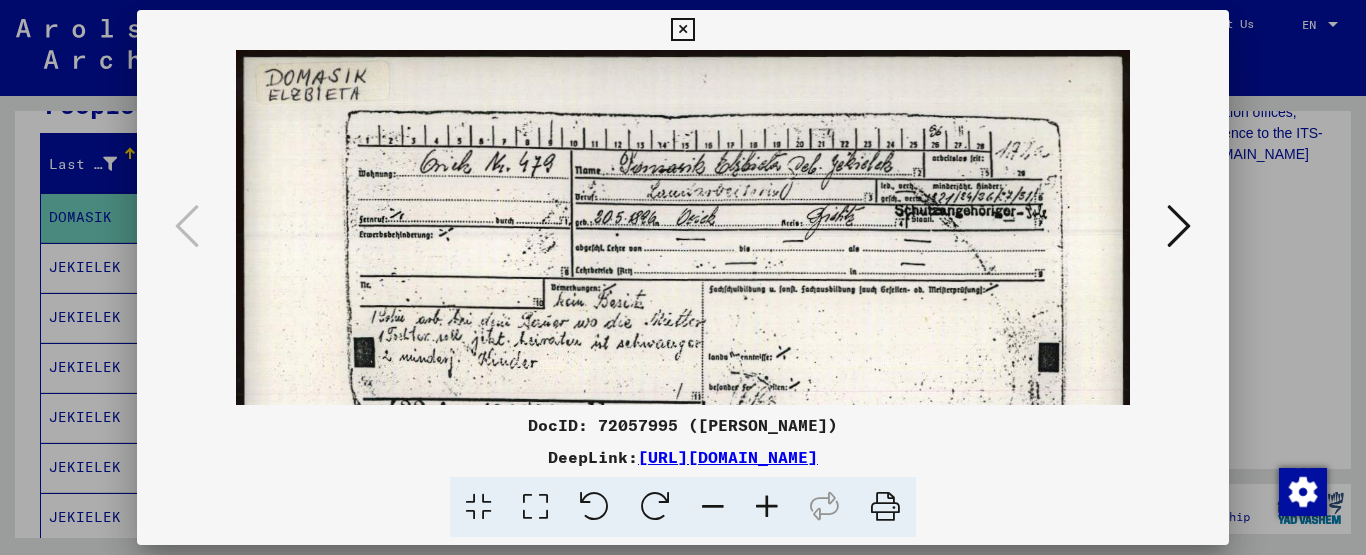 click at bounding box center (767, 507) 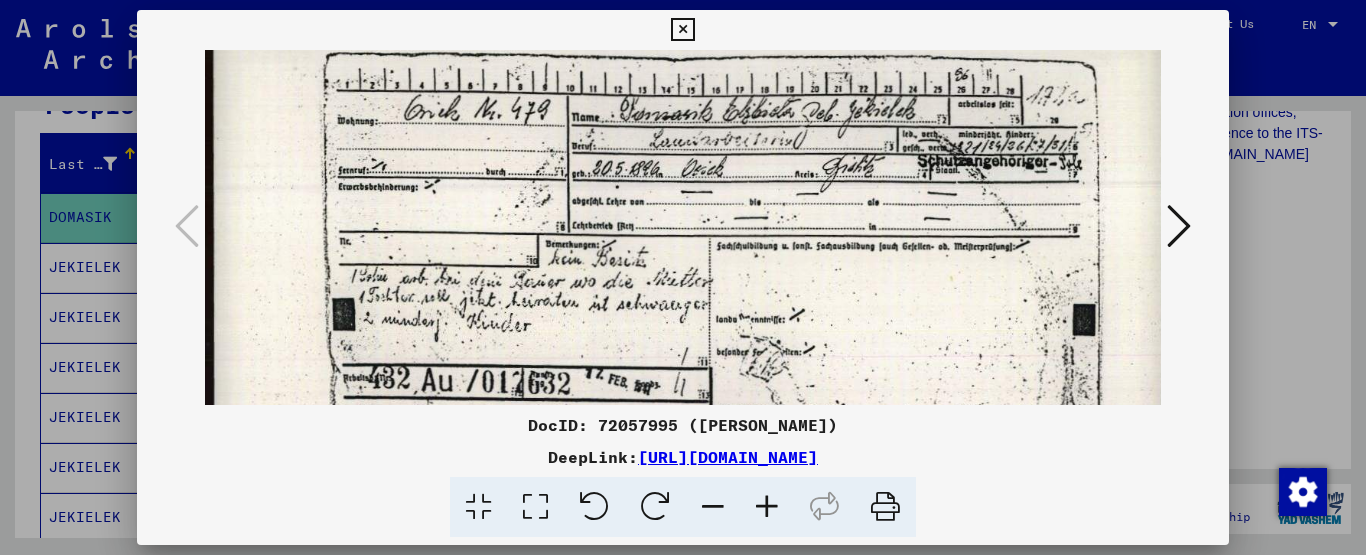 scroll, scrollTop: 80, scrollLeft: 0, axis: vertical 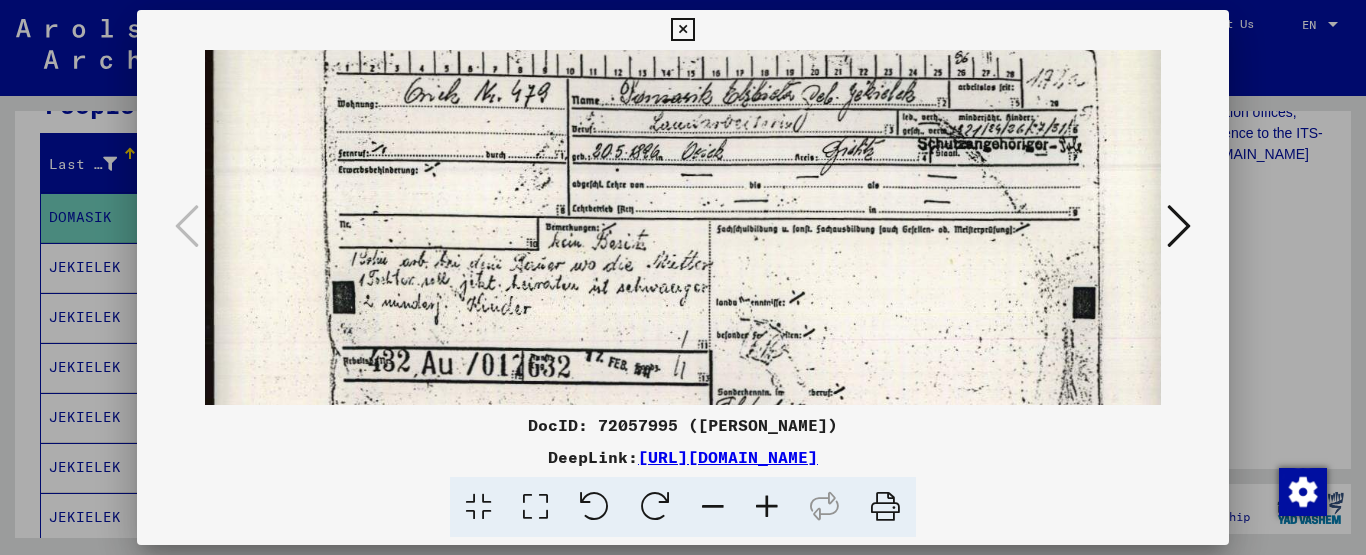 drag, startPoint x: 479, startPoint y: 356, endPoint x: 488, endPoint y: 276, distance: 80.50466 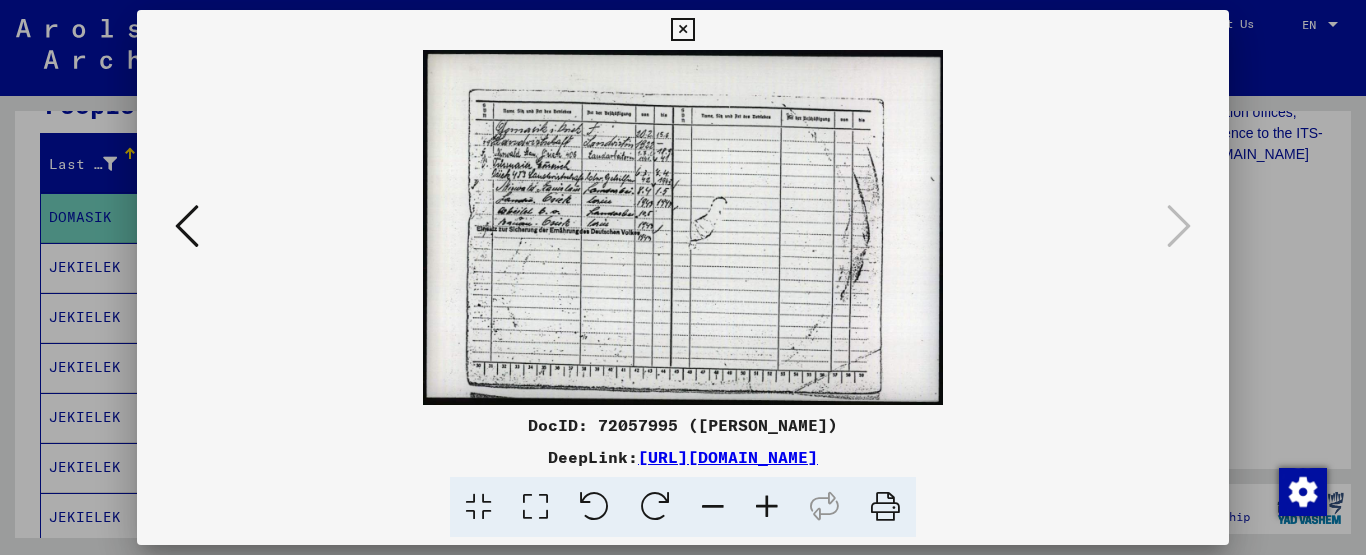 scroll, scrollTop: 0, scrollLeft: 0, axis: both 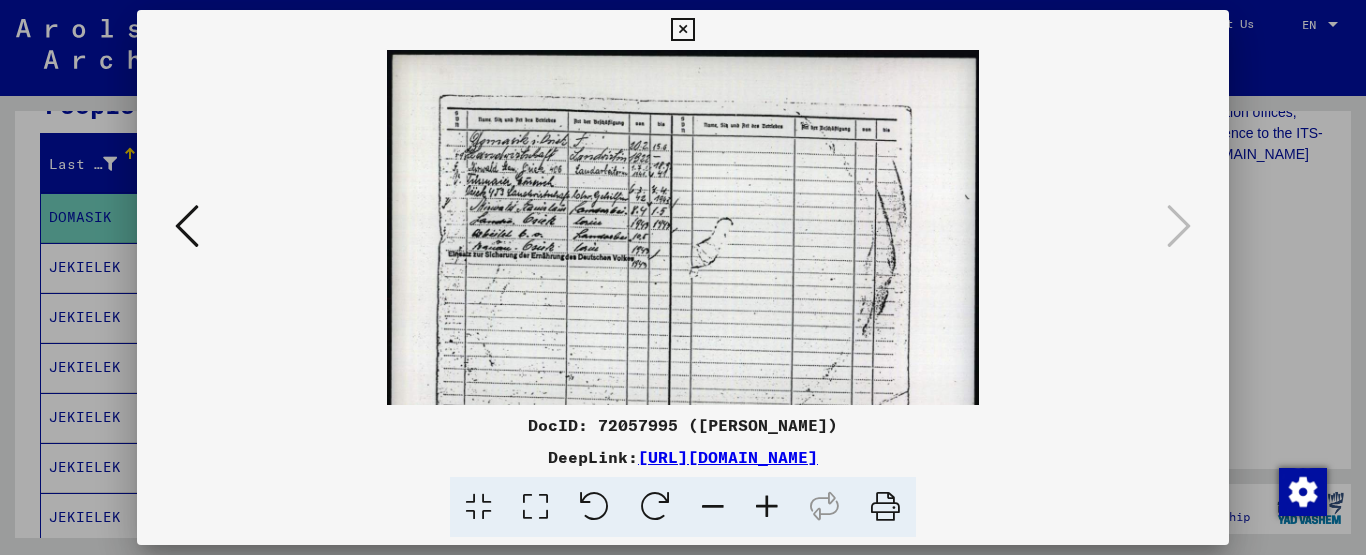 click at bounding box center (767, 507) 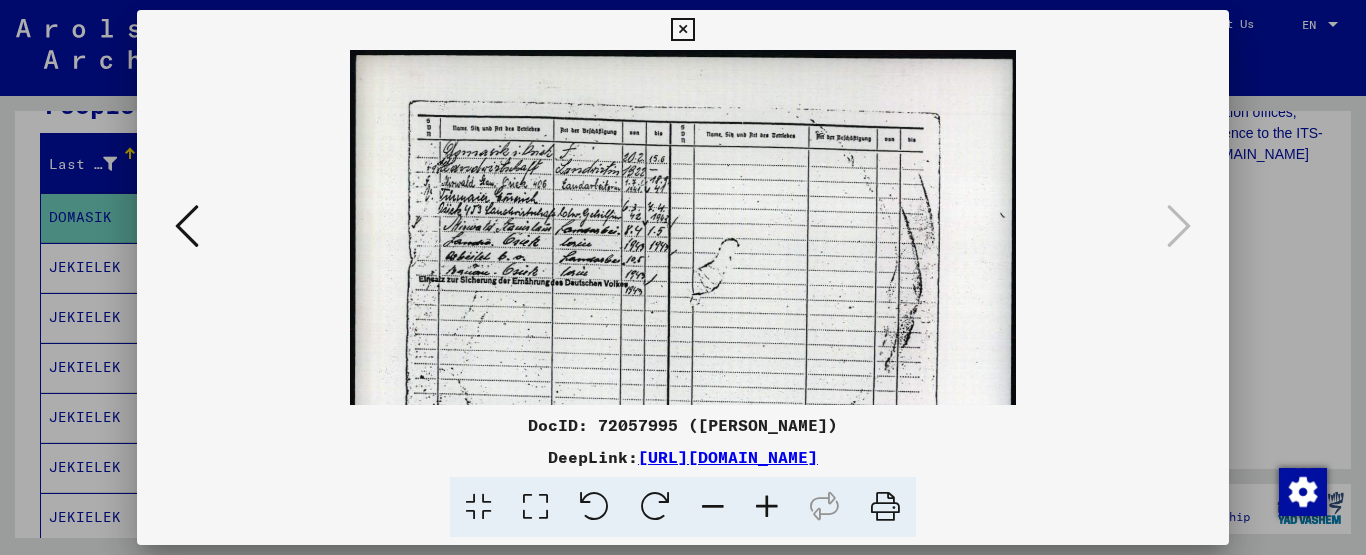 click at bounding box center (767, 507) 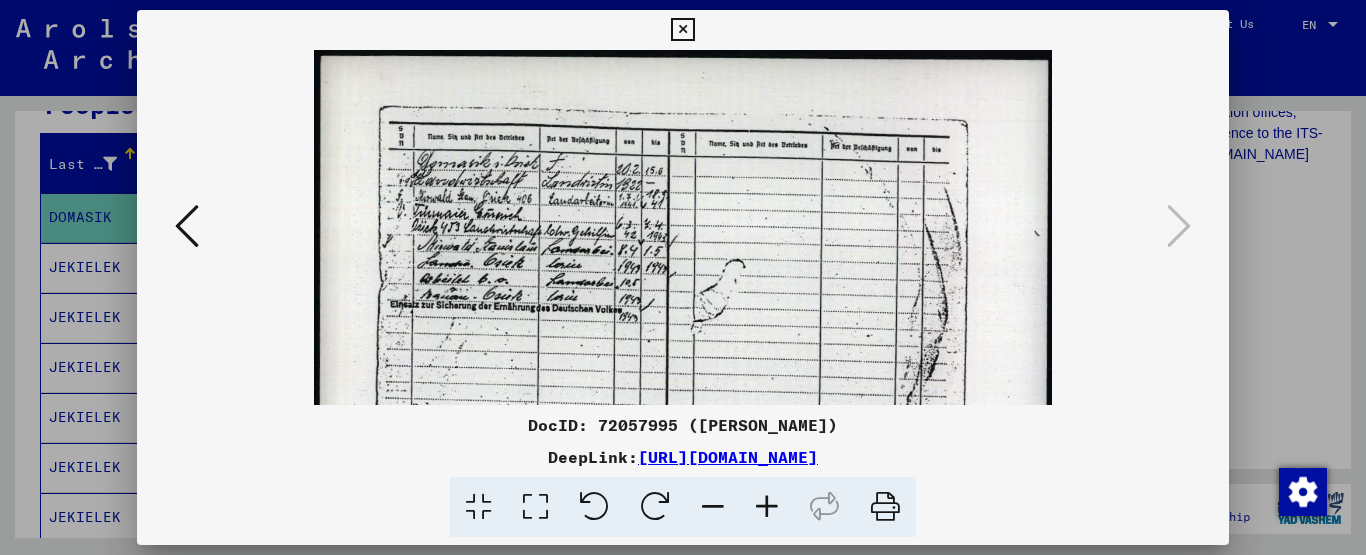 click at bounding box center [767, 507] 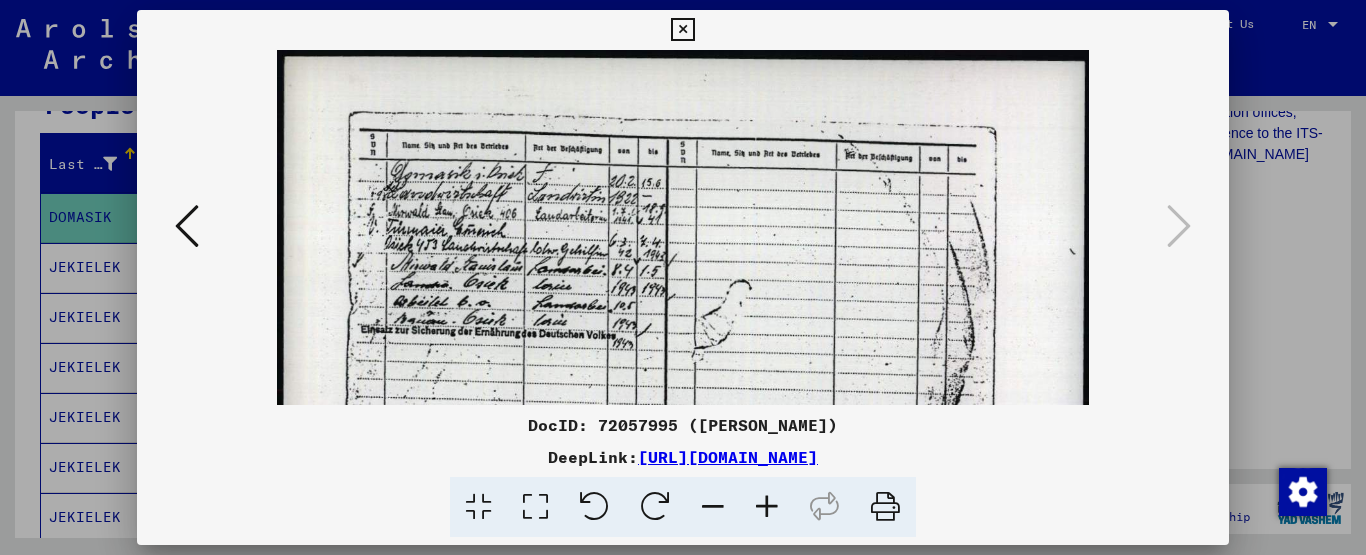 click at bounding box center [767, 507] 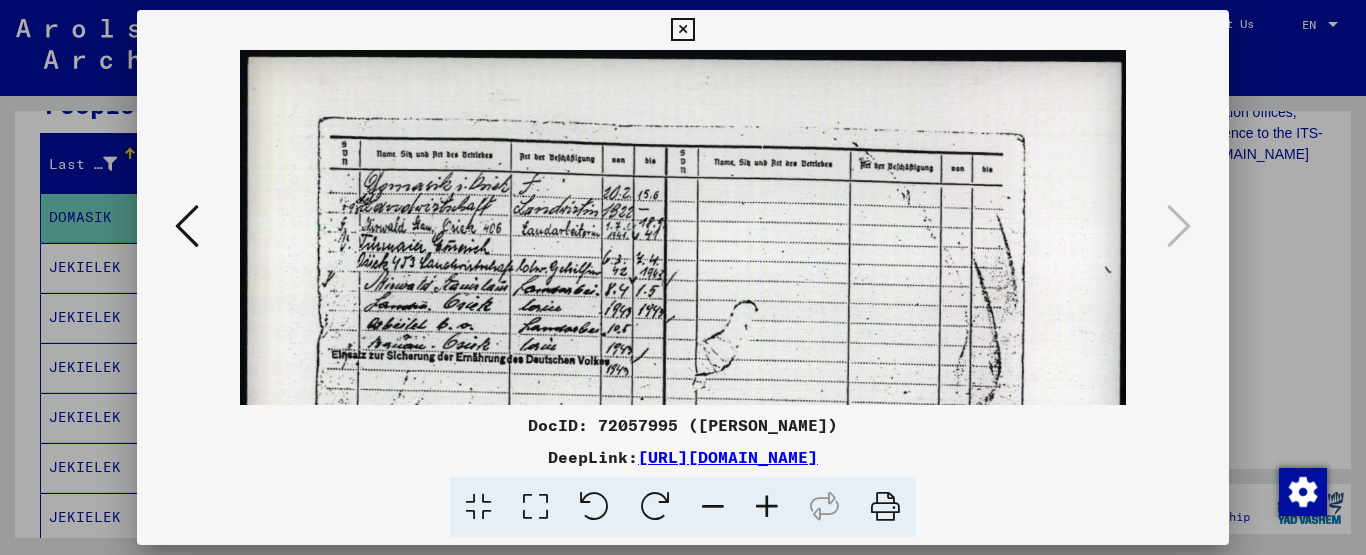 click at bounding box center (767, 507) 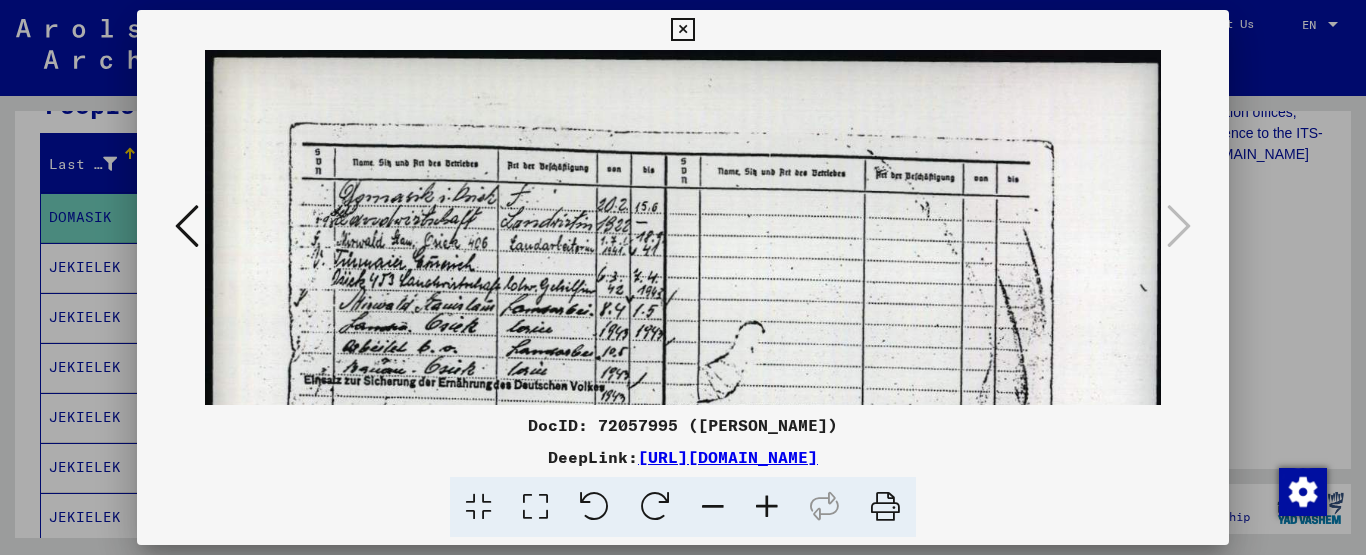 click at bounding box center [684, 377] 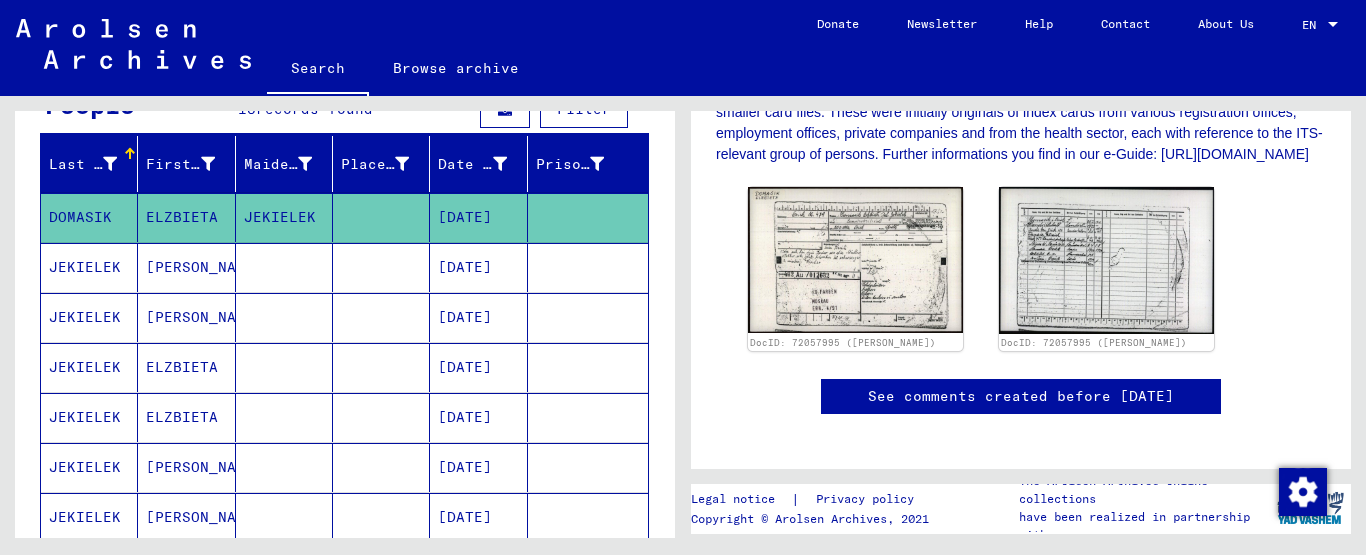 click on "[PERSON_NAME]" at bounding box center (186, 317) 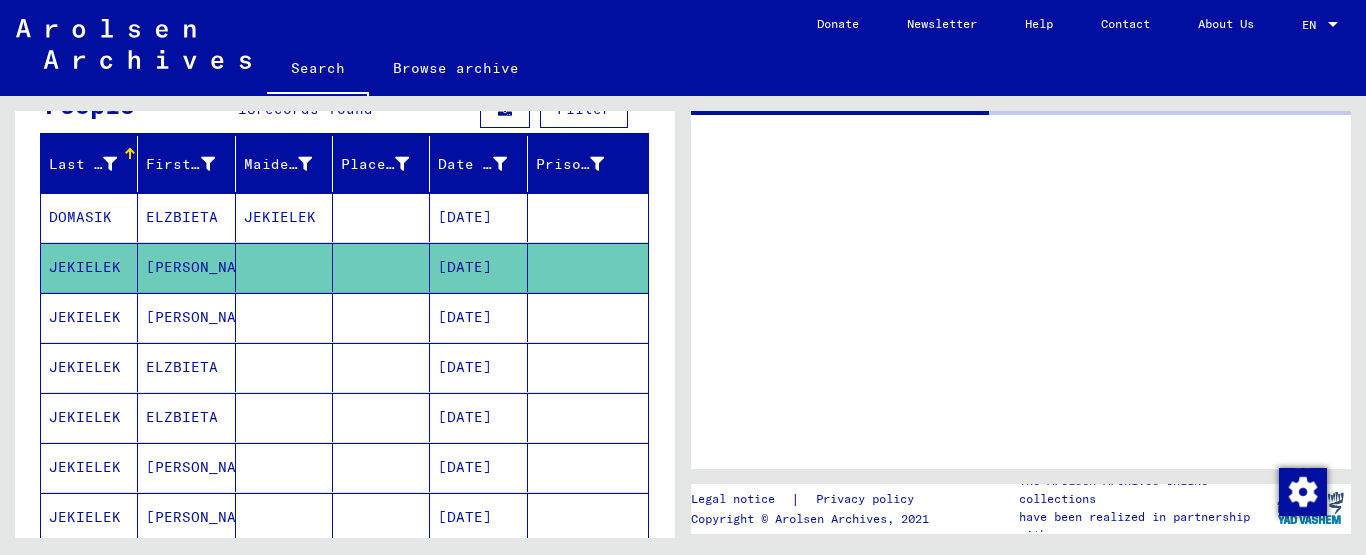 scroll, scrollTop: 0, scrollLeft: 0, axis: both 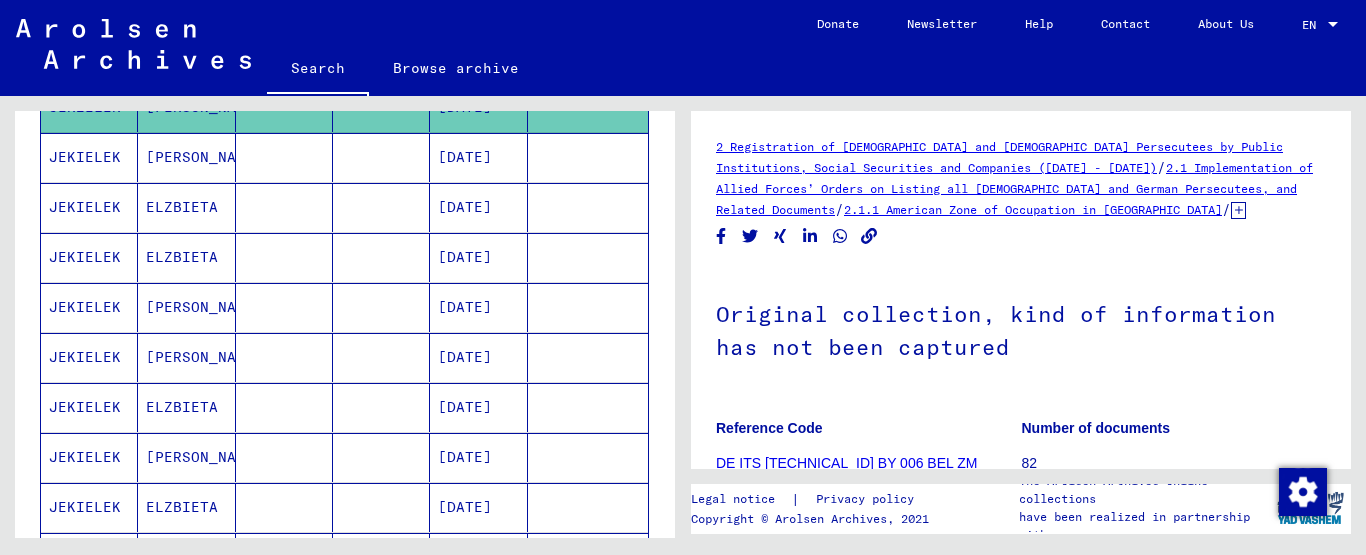 click on "2 Registration of [DEMOGRAPHIC_DATA] and [DEMOGRAPHIC_DATA] Persecutees by Public Institutions, Social Securities and Companies ([DATE] - [DATE])   /   2.1 Implementation of Allied Forces’ Orders on Listing all Foreigners and [DEMOGRAPHIC_DATA] Persecutees, and Related Documents   /   2.1.1 American Zone of Occupation in [GEOGRAPHIC_DATA]   /   [TECHNICAL_ID] Lists of all persons of United Nations and other [DEMOGRAPHIC_DATA], [DEMOGRAPHIC_DATA] and stateless persons; American Zone; [GEOGRAPHIC_DATA], [GEOGRAPHIC_DATA] (1)   /   [TECHNICAL_ID] BY Documentation from [GEOGRAPHIC_DATA]   /   [TECHNICAL_ID] BY 006 Documents from the rural district [GEOGRAPHIC_DATA] (SK)   /   [TECHNICAL_ID] BY 006 [DEMOGRAPHIC_DATA] Nationality/origin of person listed : [DEMOGRAPHIC_DATA]   /   [TECHNICAL_ID] BY 006 BEL 0 Information of various kind   /  Original collection, kind of information has not been captured Reference Code DE ITS [TECHNICAL_ID] BY 006 BEL ZM Number of documents 82 DocID: 69793367 See comments created before [DATE] Legal notice  |  Privacy policy Copyright © Arolsen Archives, 2021 The Arolsen Archives online collections have been realized in partnership with" 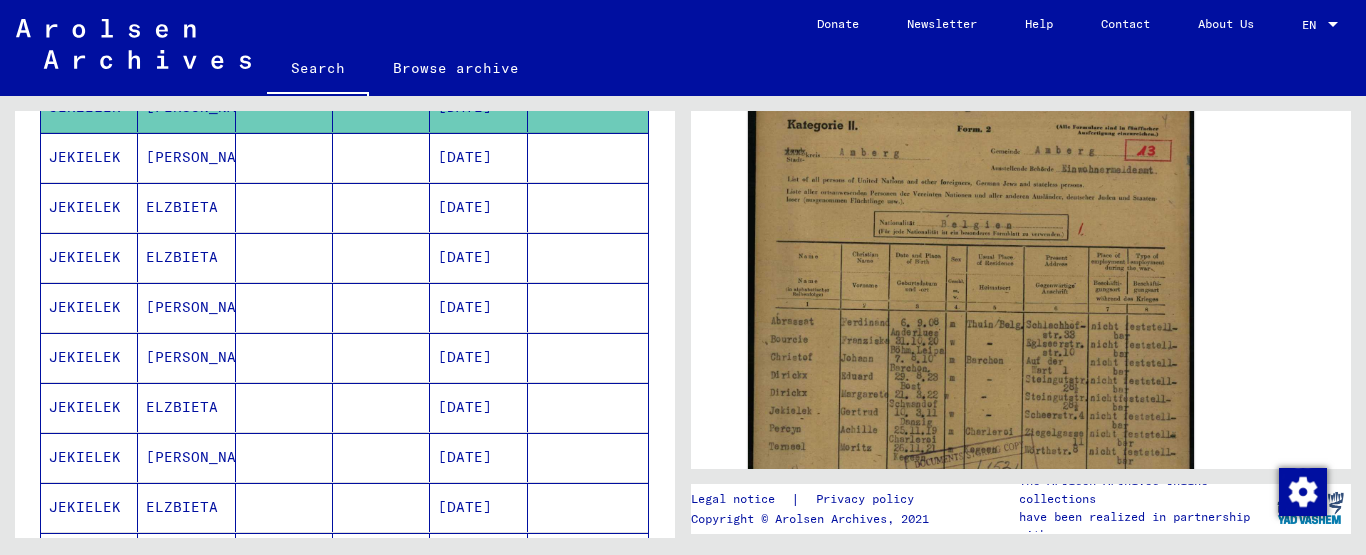 scroll, scrollTop: 418, scrollLeft: 0, axis: vertical 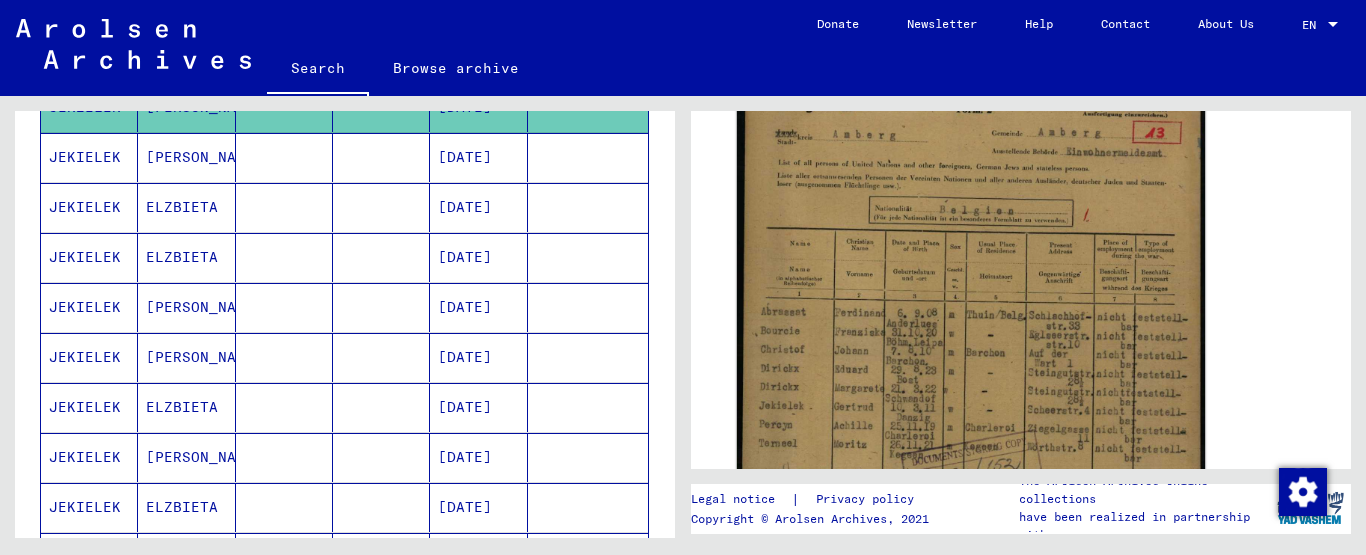 click 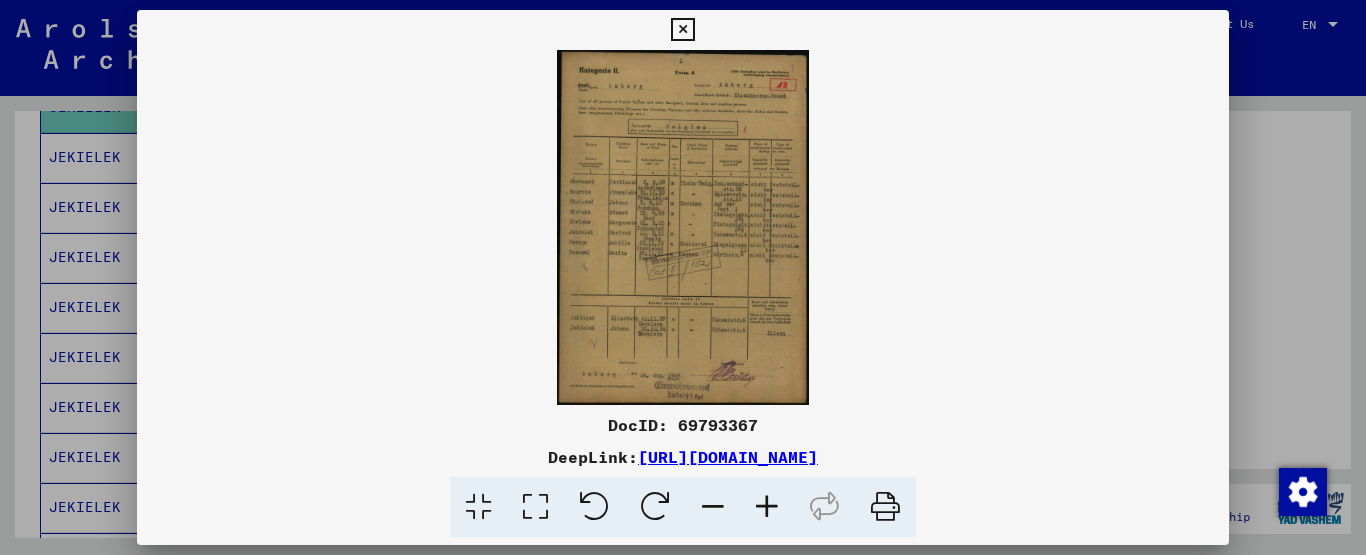 click at bounding box center [683, 227] 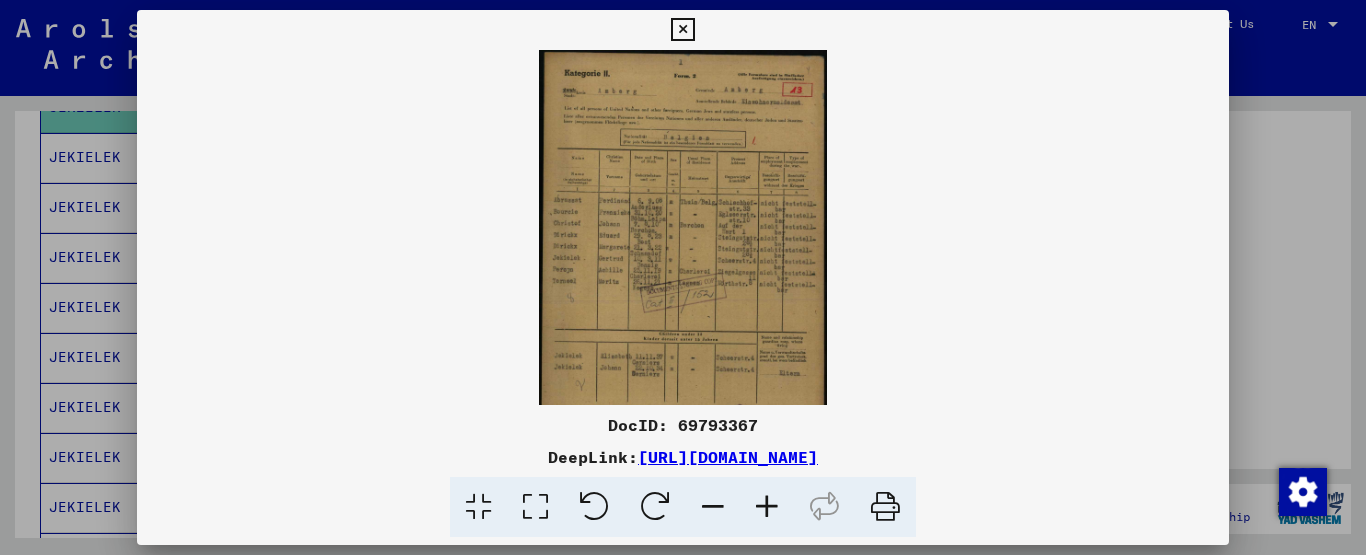 click at bounding box center [767, 507] 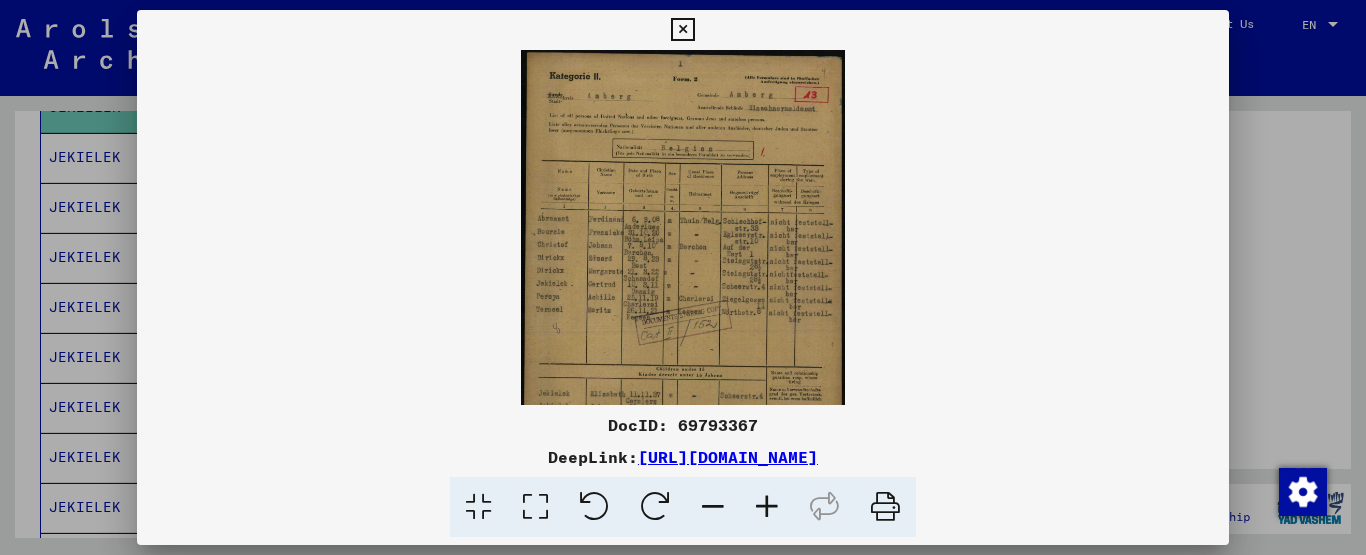 click at bounding box center [767, 507] 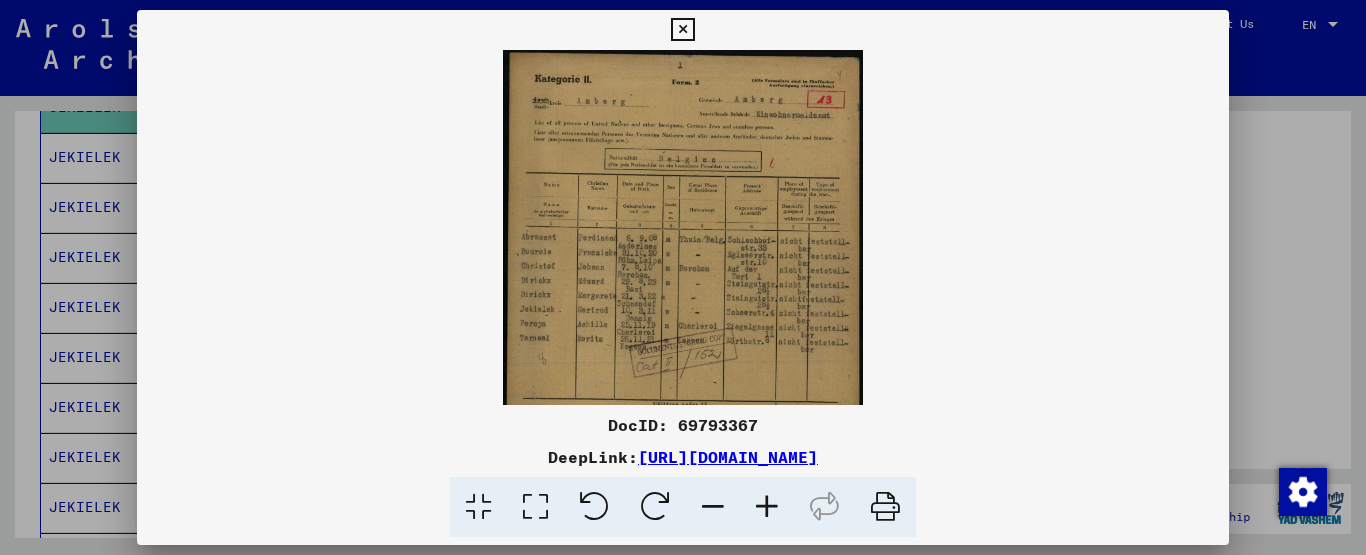 click at bounding box center [767, 507] 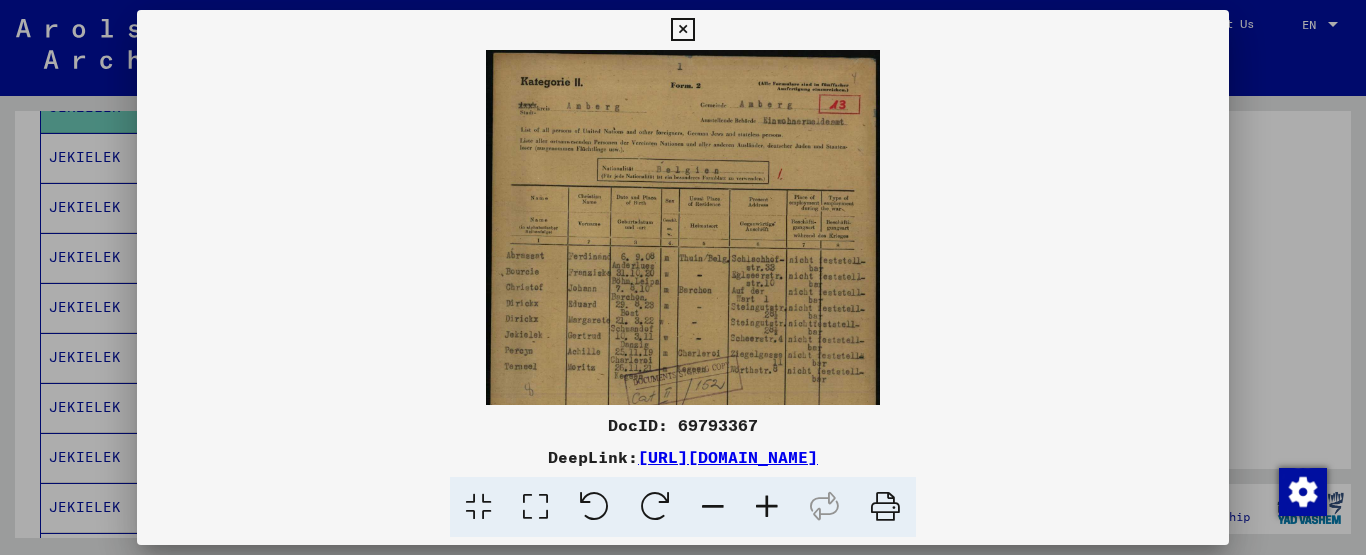 click at bounding box center [767, 507] 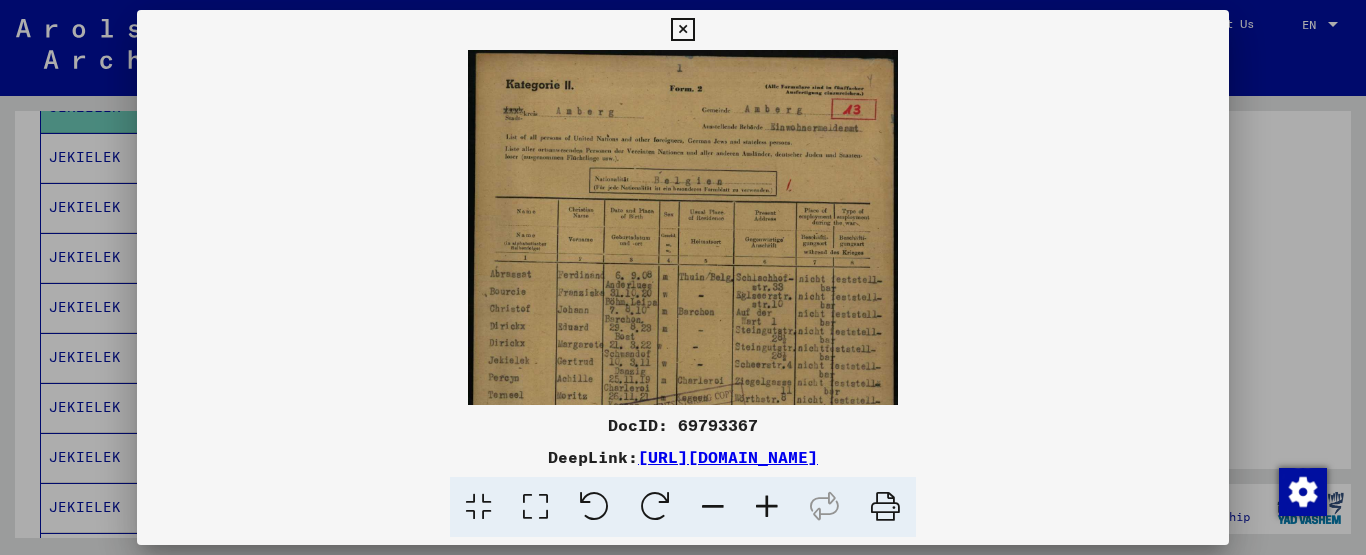 click at bounding box center [767, 507] 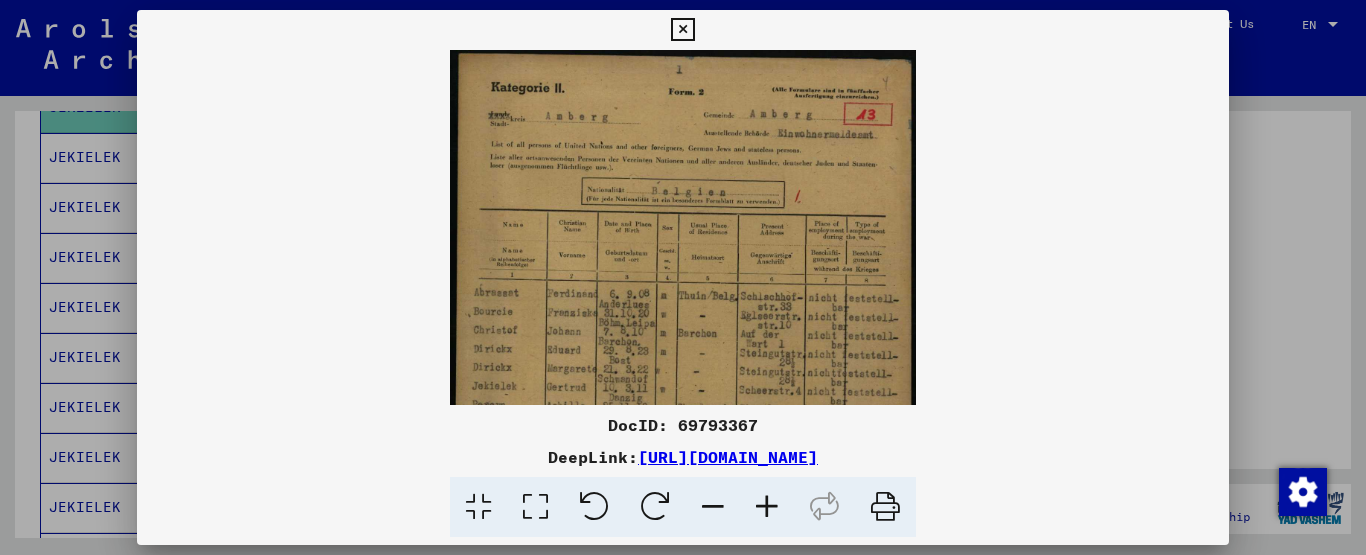 click at bounding box center (767, 507) 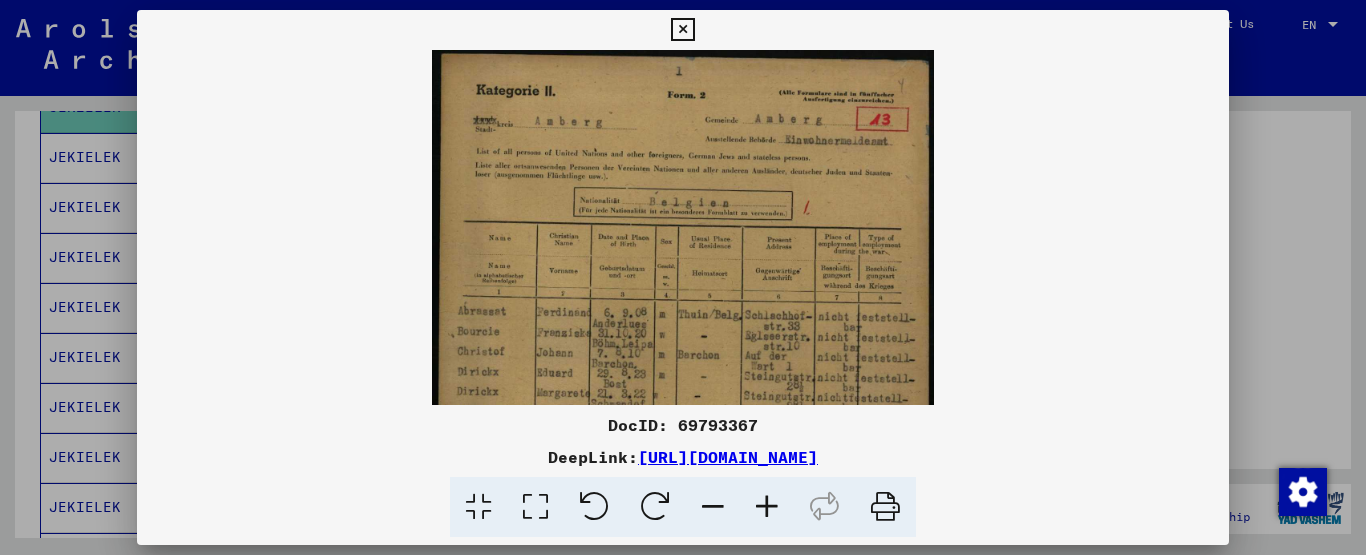 click at bounding box center [767, 507] 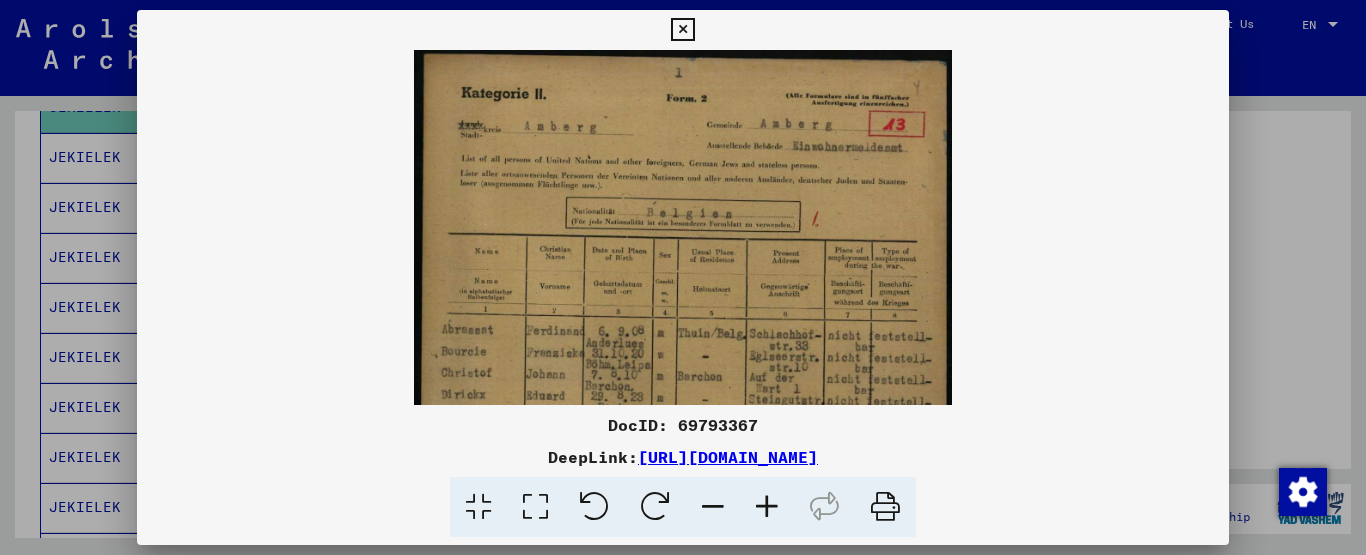 click at bounding box center (767, 507) 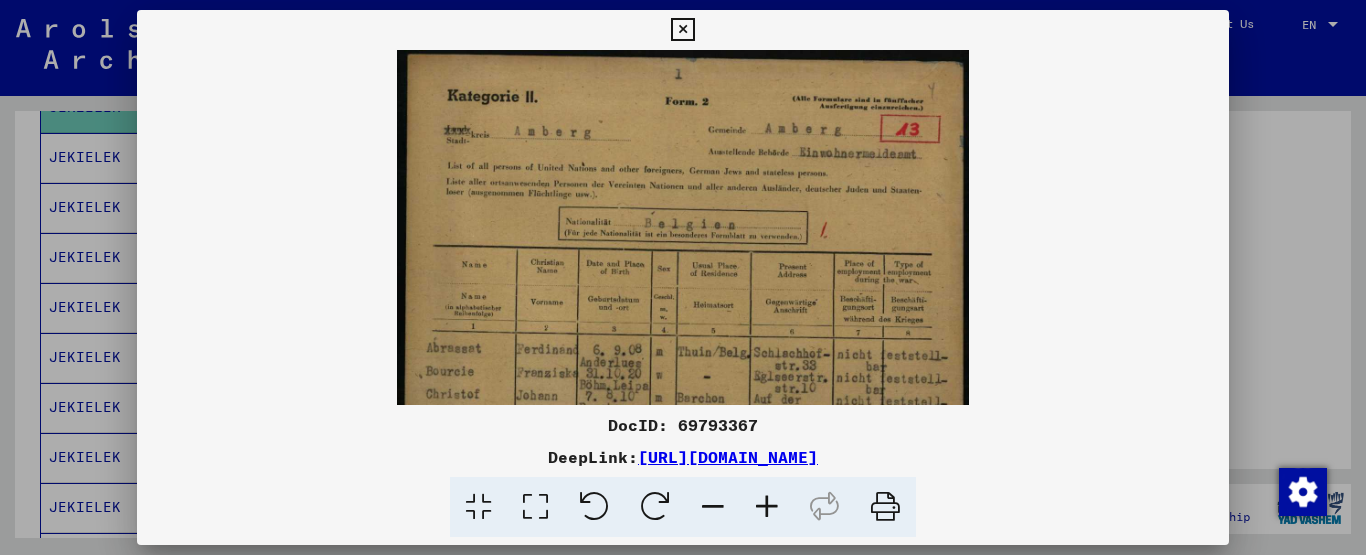click at bounding box center [767, 507] 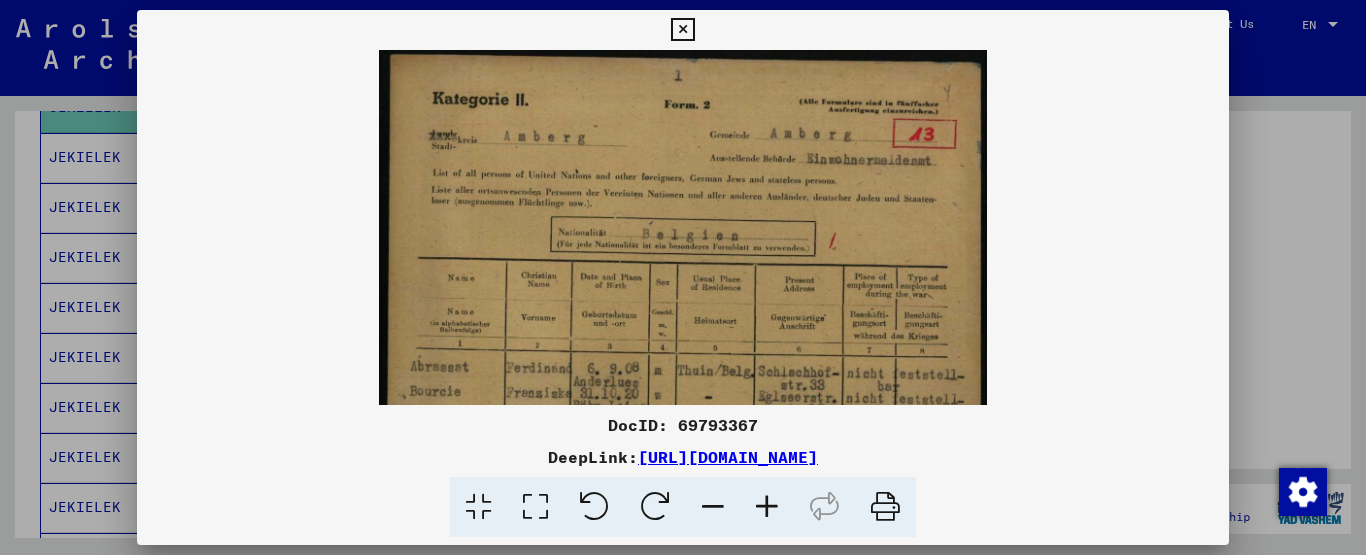 click at bounding box center (767, 507) 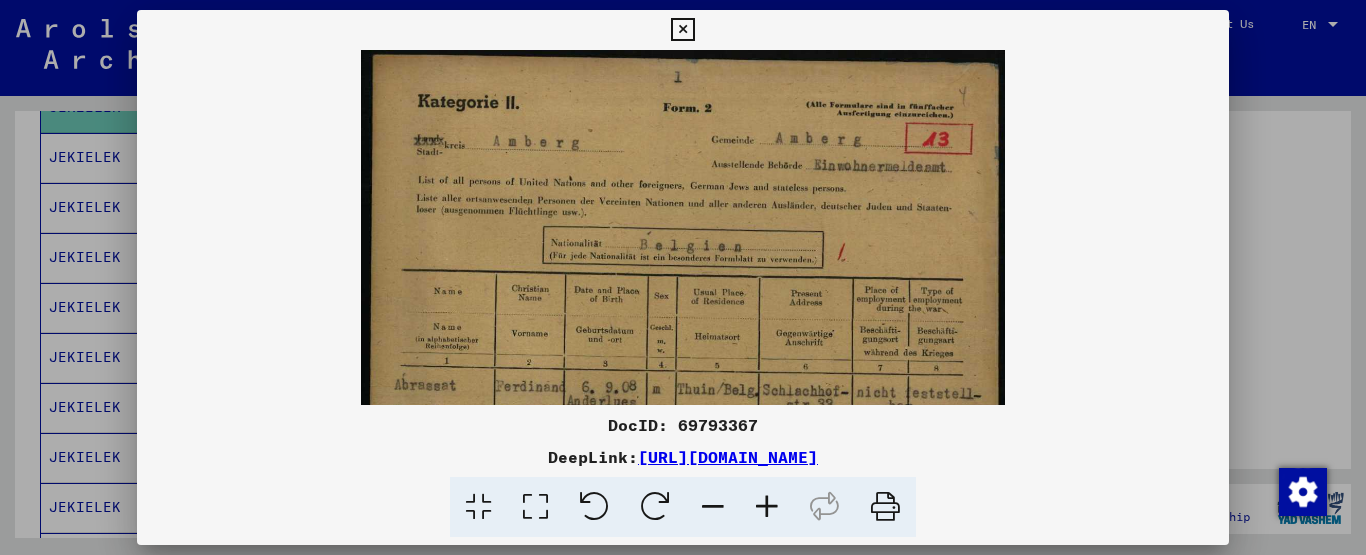 click at bounding box center (767, 507) 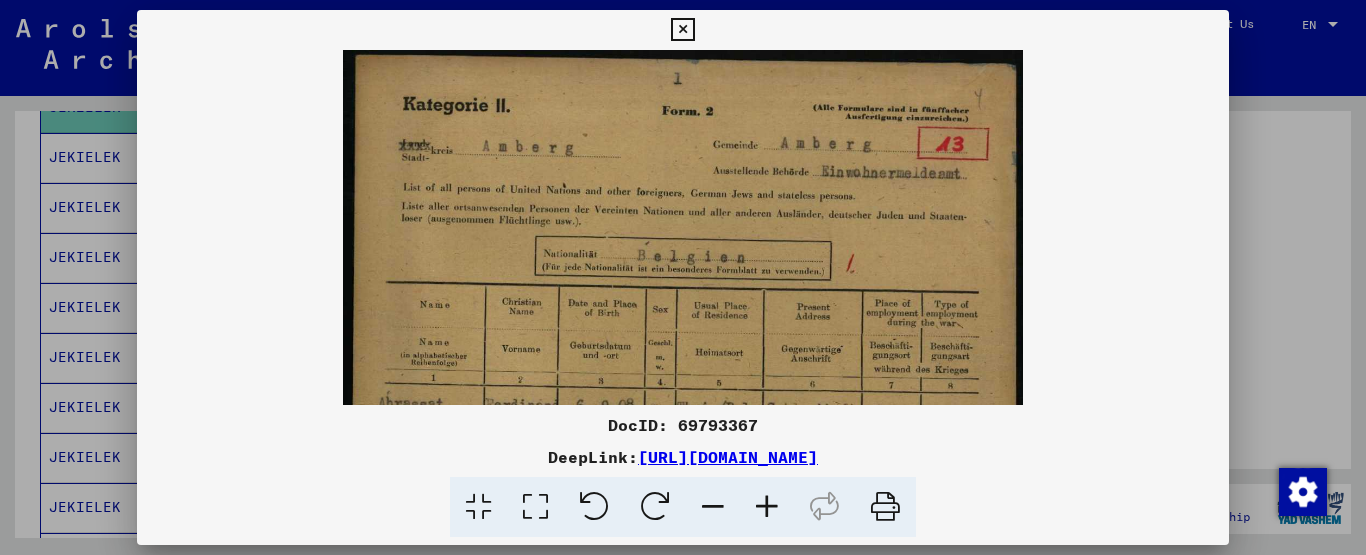 click at bounding box center (767, 507) 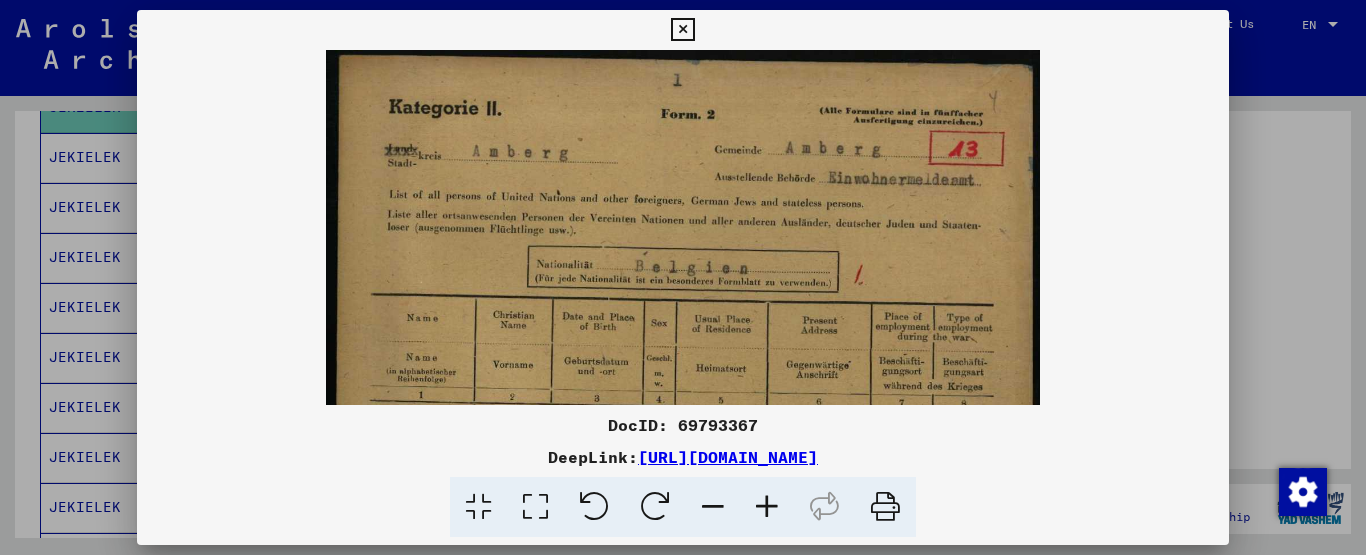 click at bounding box center (767, 507) 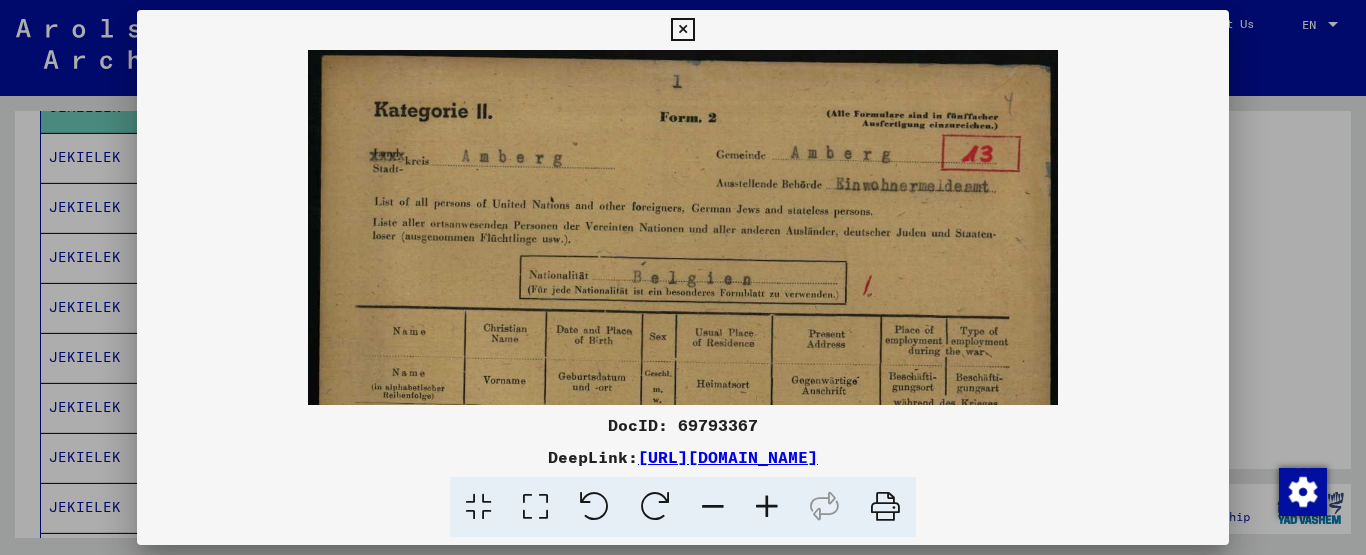click at bounding box center [767, 507] 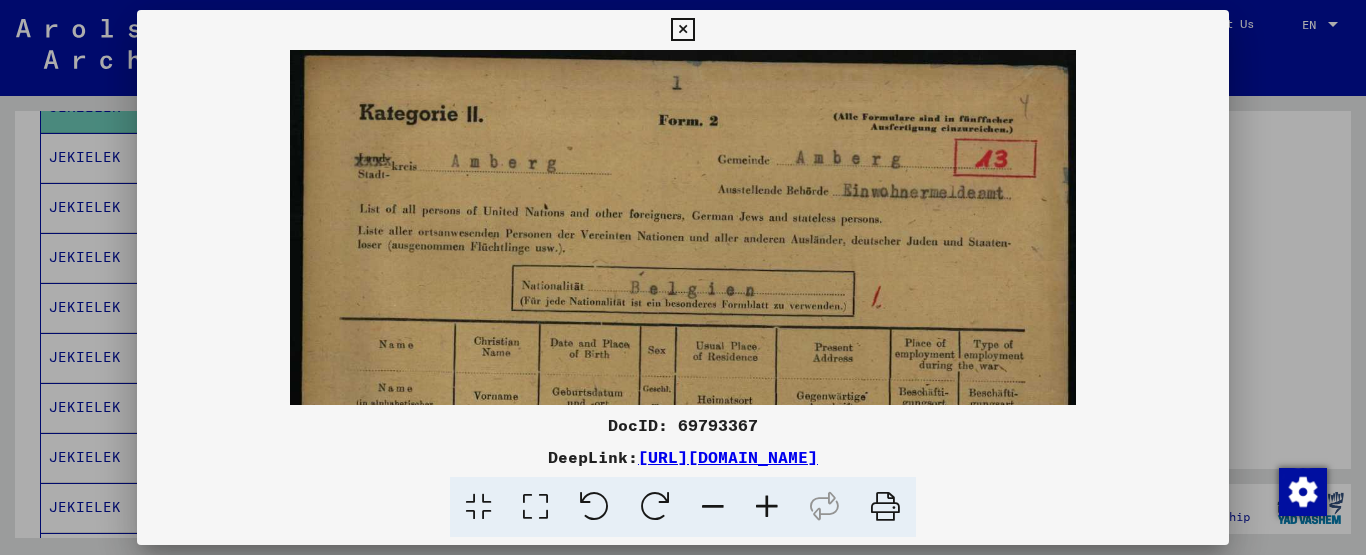click at bounding box center [767, 507] 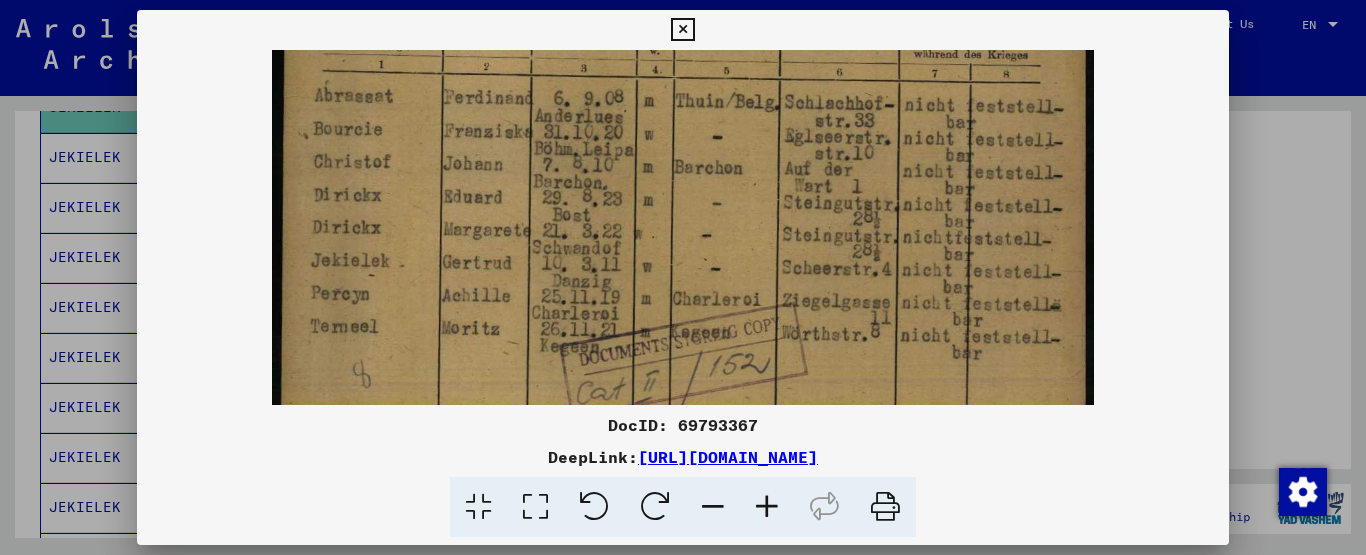 scroll, scrollTop: 383, scrollLeft: 0, axis: vertical 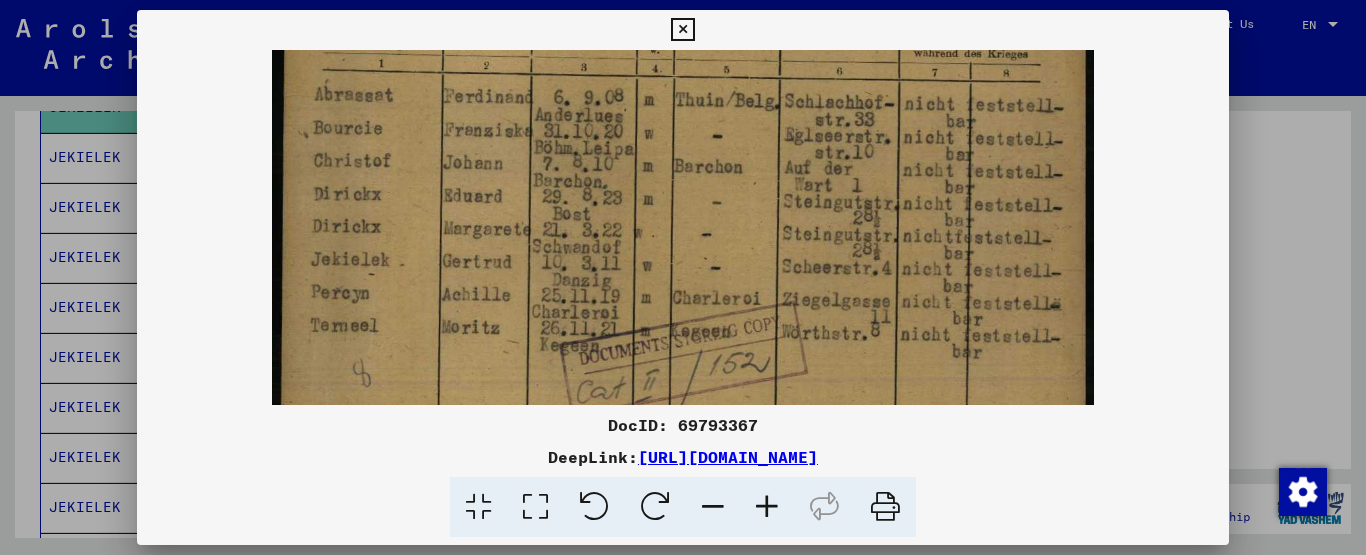 drag, startPoint x: 747, startPoint y: 354, endPoint x: 733, endPoint y: -29, distance: 383.2558 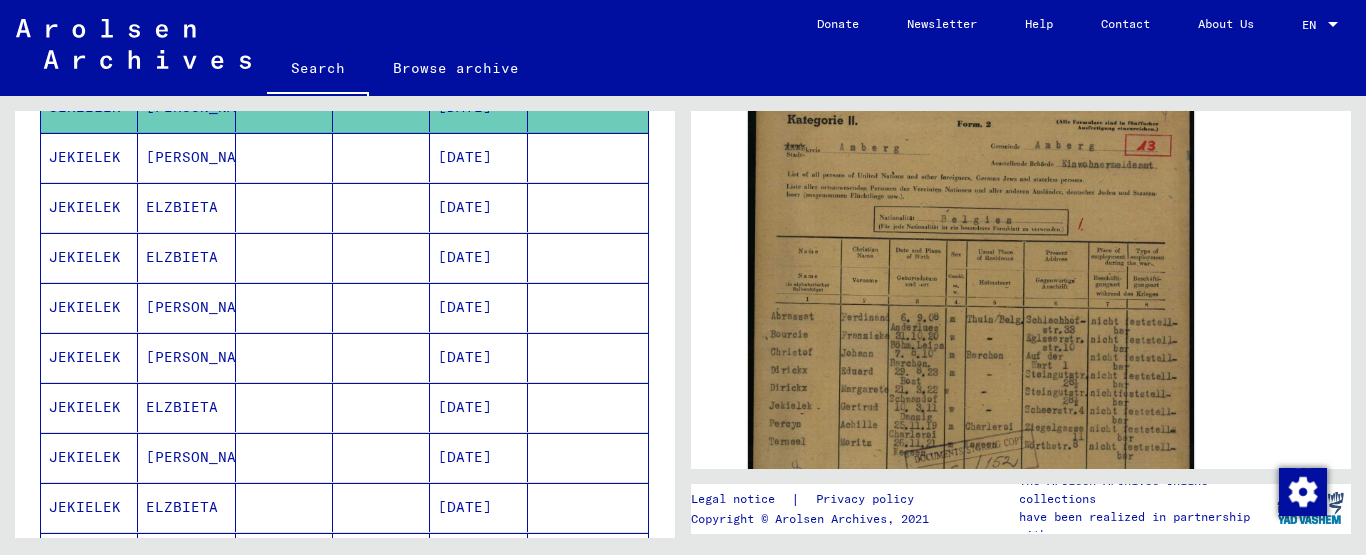 click on "[PERSON_NAME]" at bounding box center (186, 207) 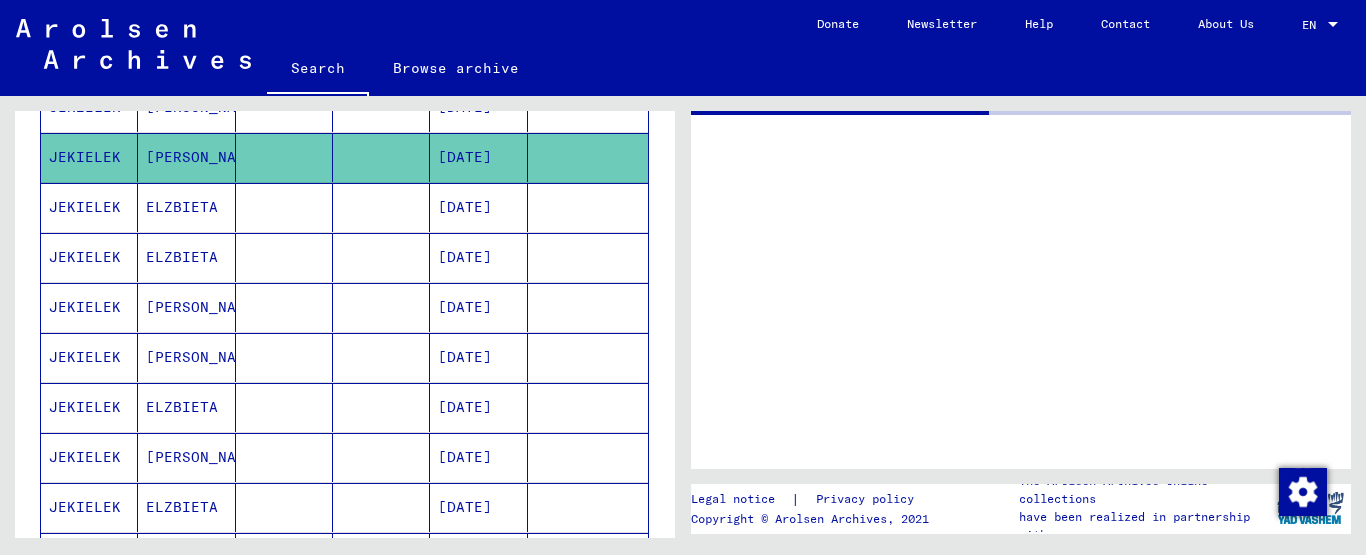 scroll, scrollTop: 0, scrollLeft: 0, axis: both 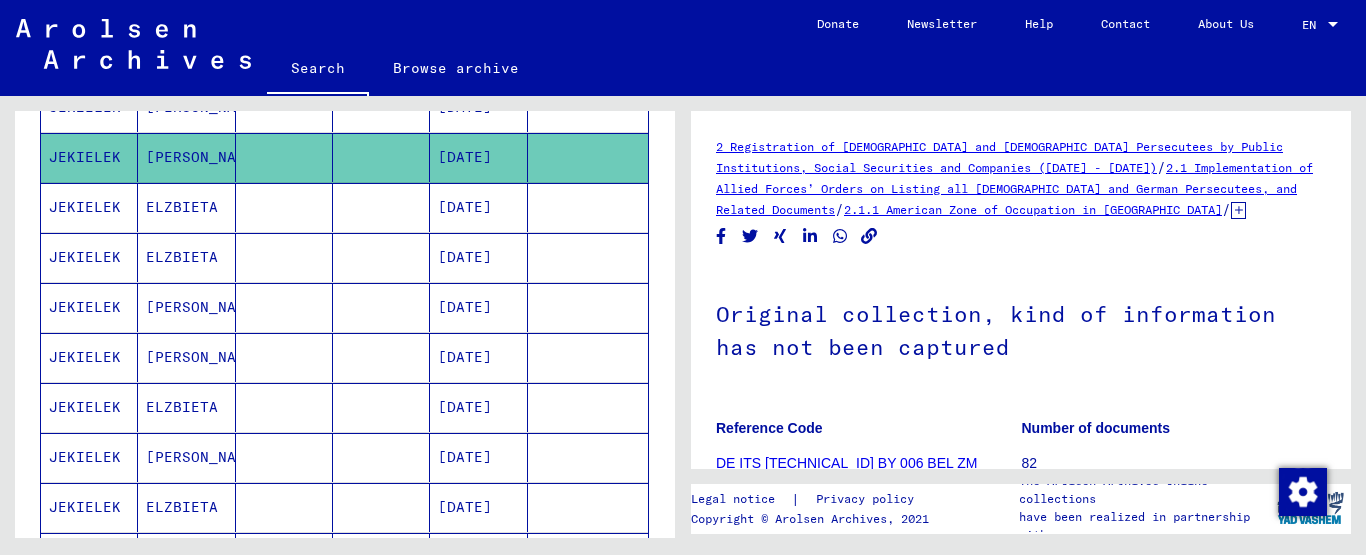 click on "ELZBIETA" at bounding box center [186, 257] 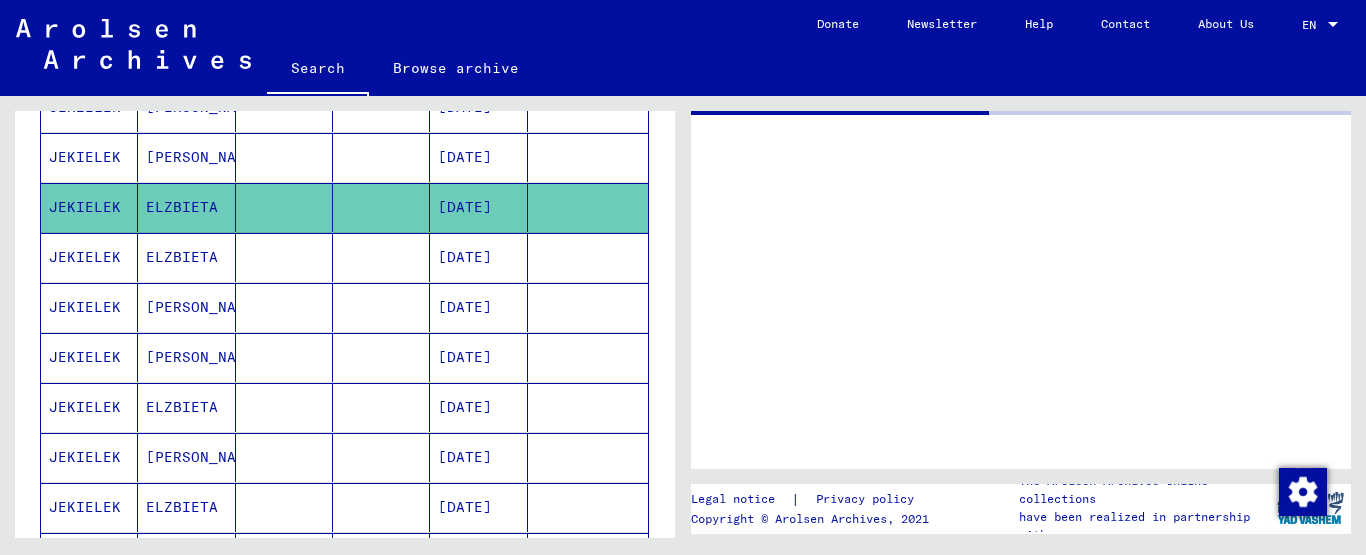 click on "ELZBIETA" 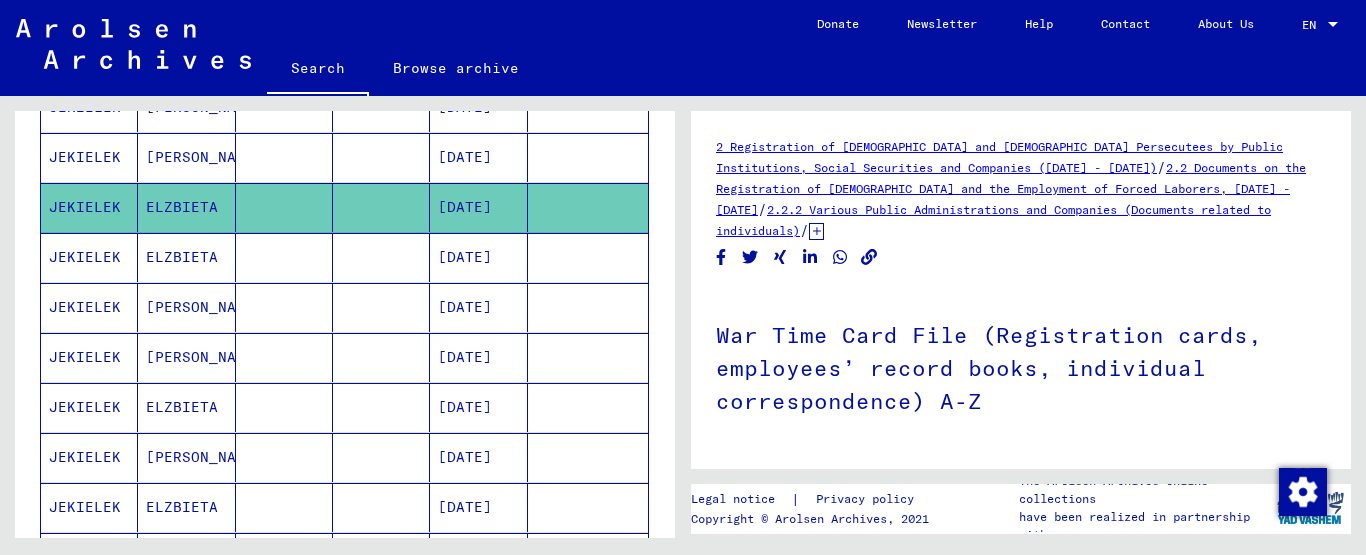 scroll, scrollTop: 0, scrollLeft: 0, axis: both 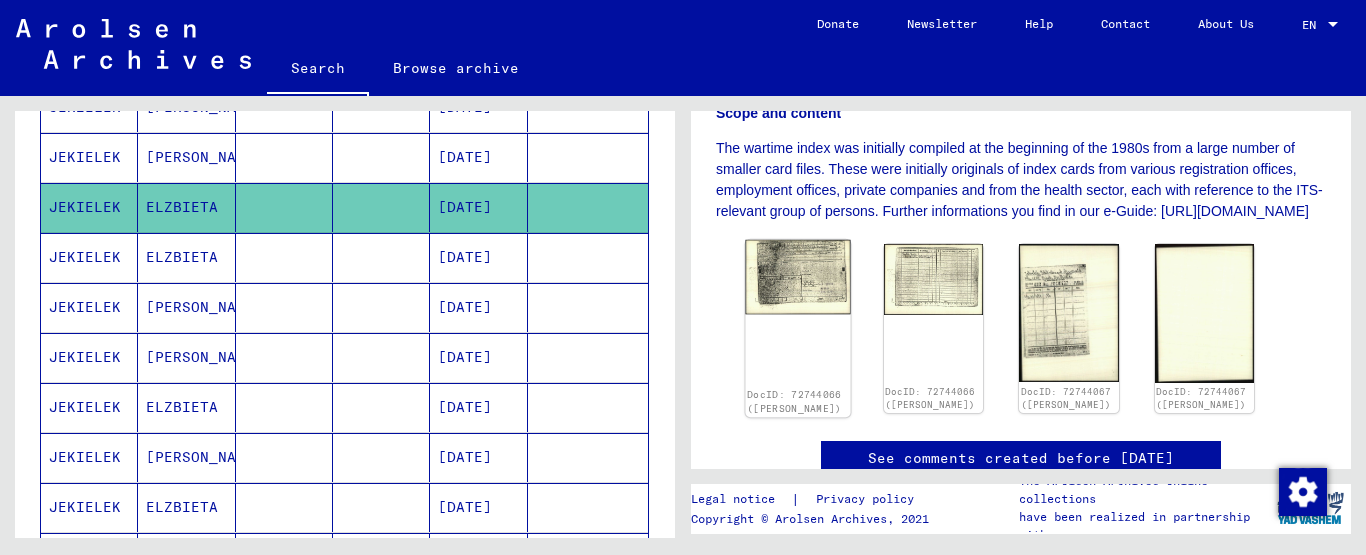 click 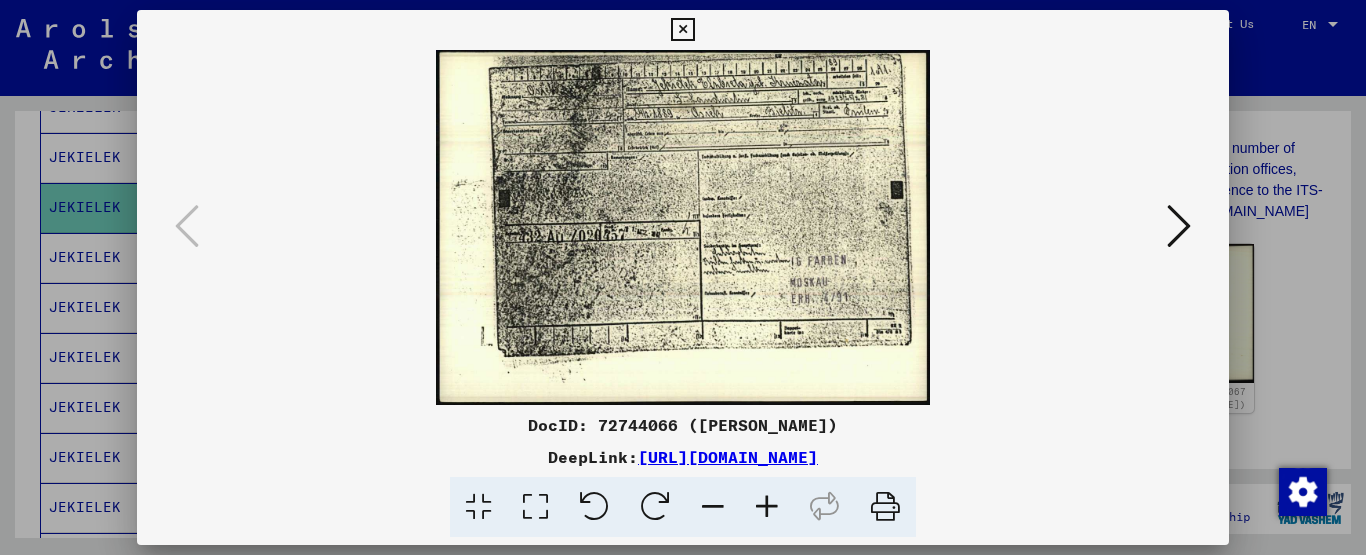 click at bounding box center [767, 507] 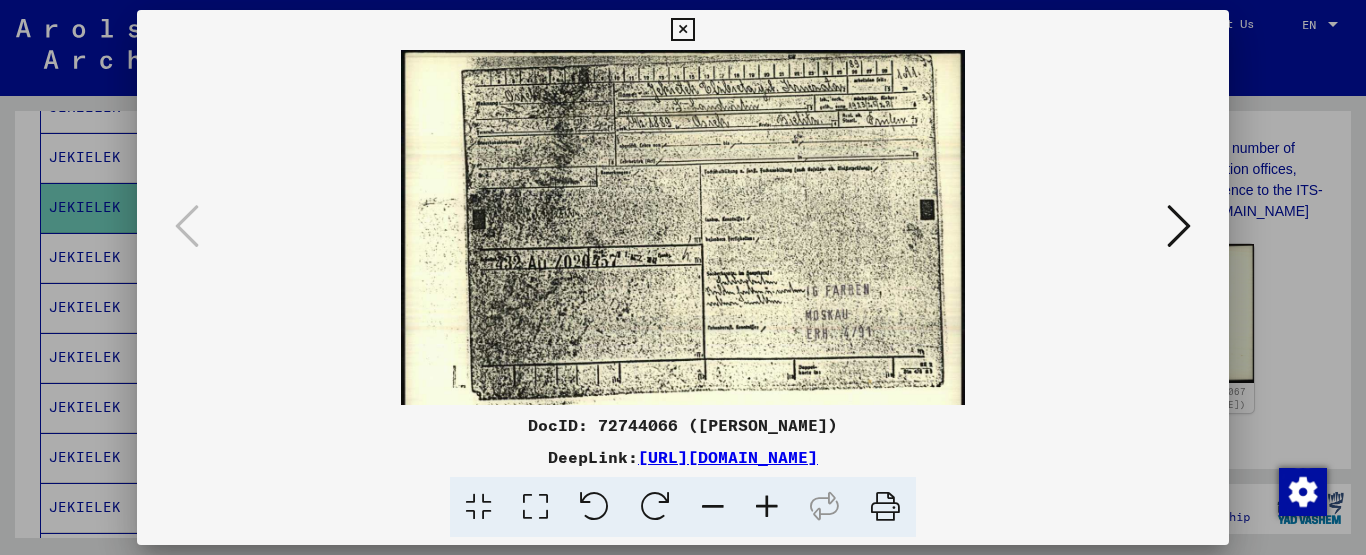 click at bounding box center [767, 507] 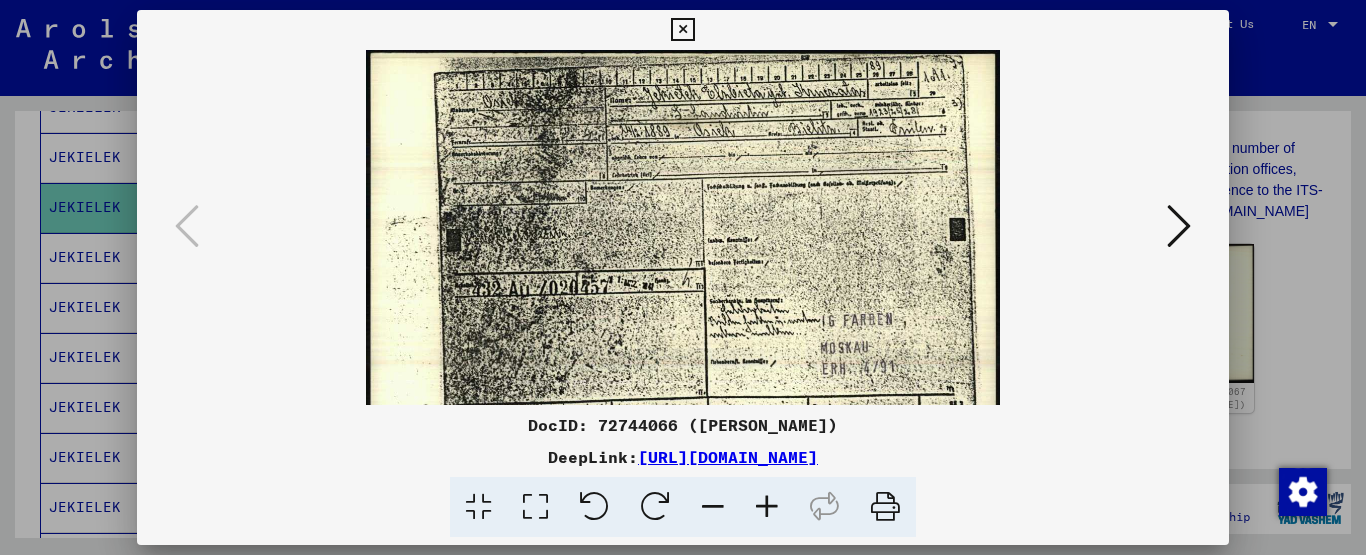 click at bounding box center (767, 507) 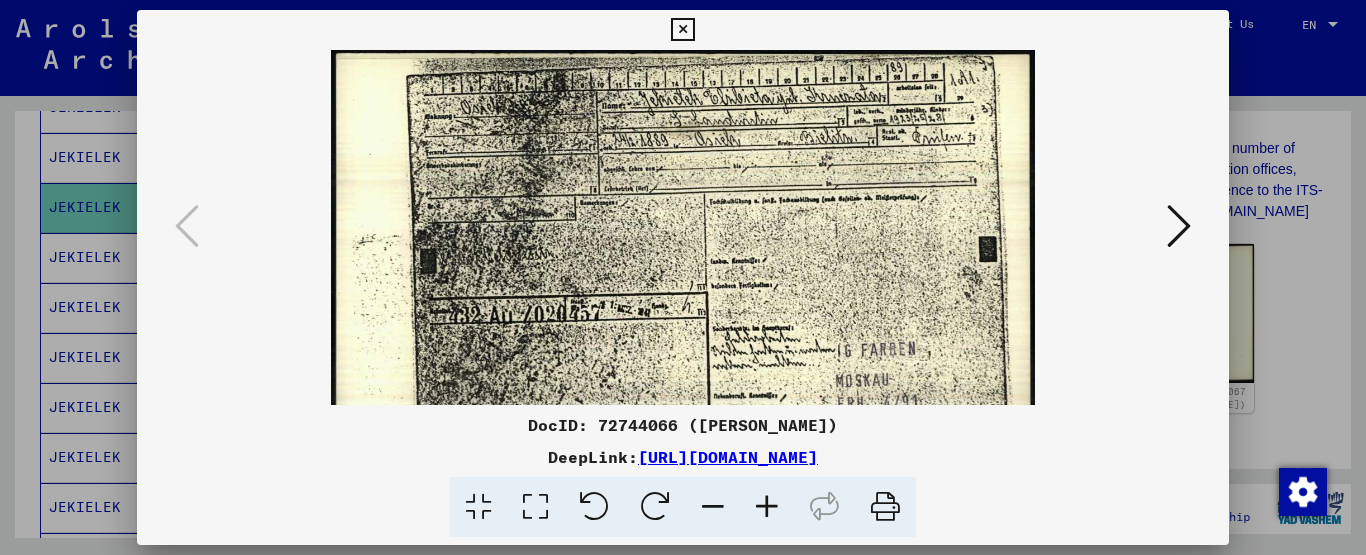 click at bounding box center (767, 507) 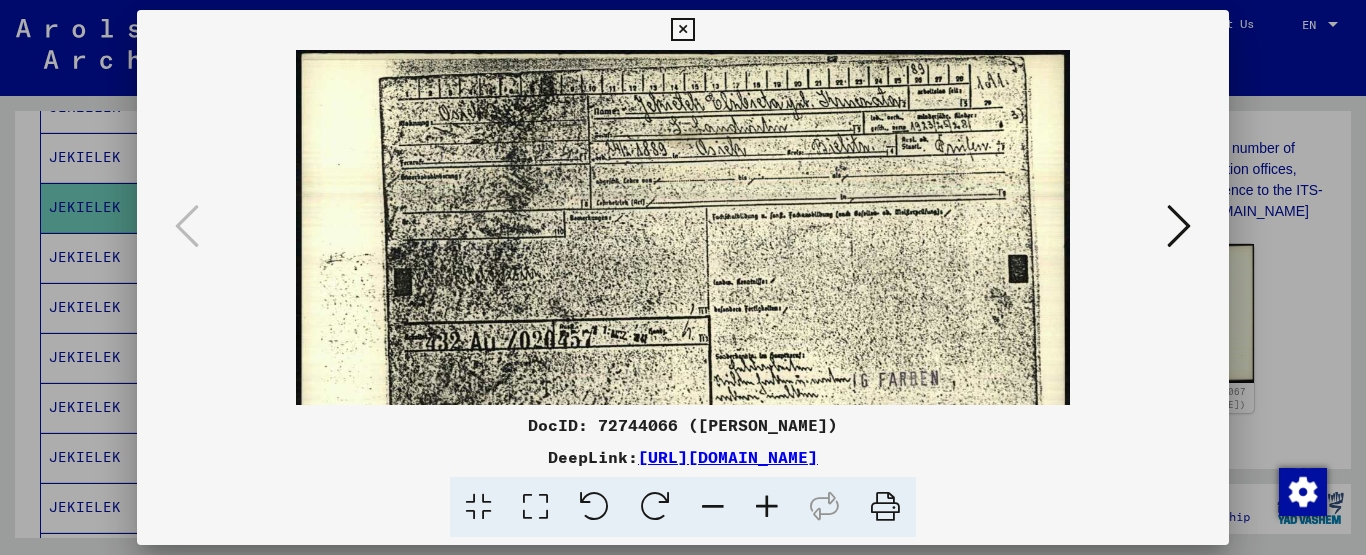 click at bounding box center [767, 507] 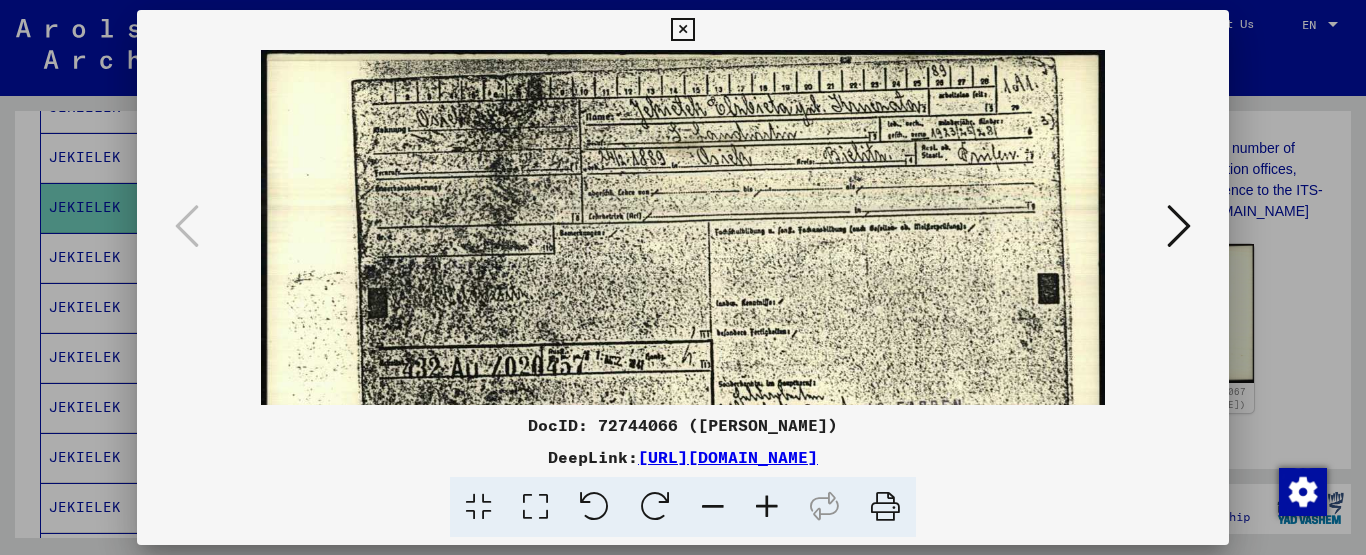 click at bounding box center (767, 507) 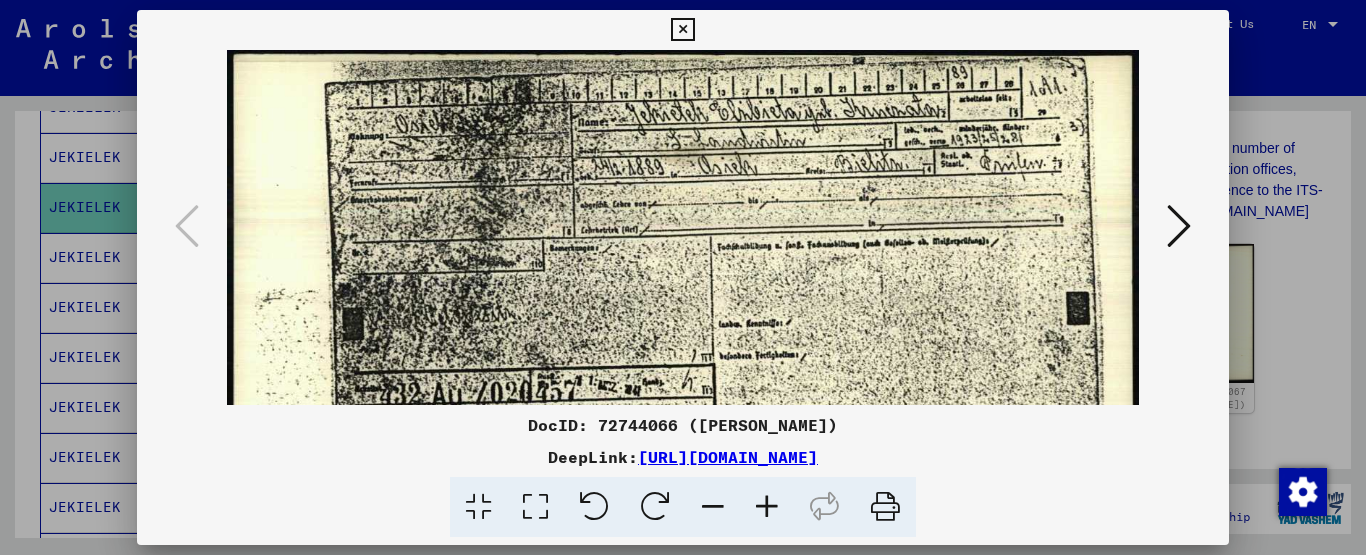 click at bounding box center [767, 507] 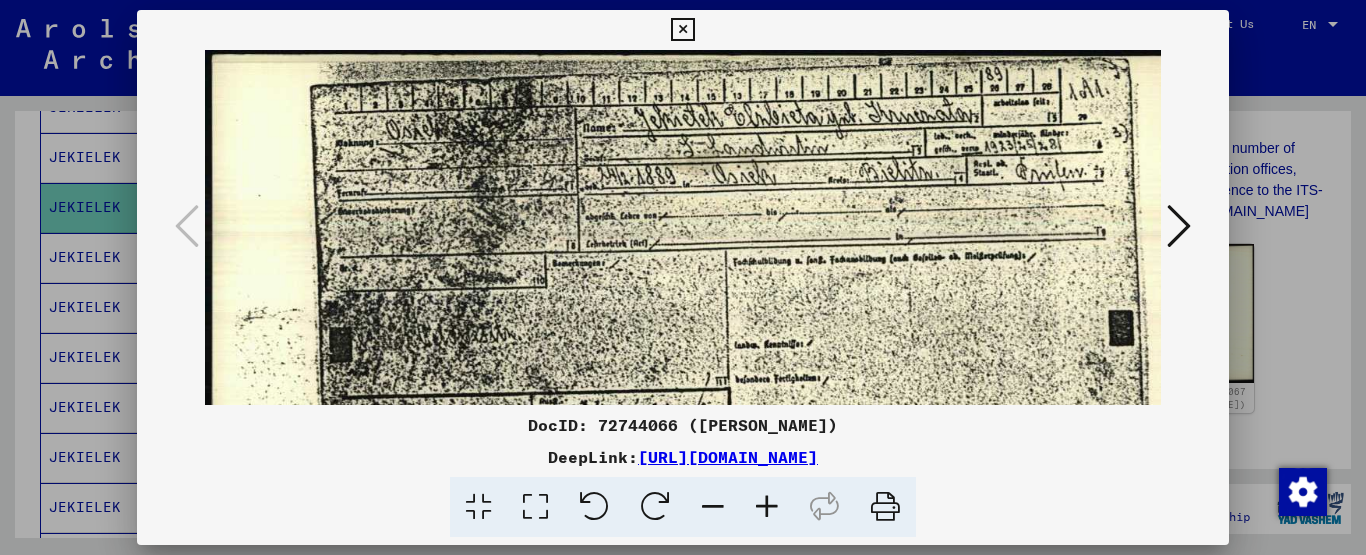 click at bounding box center (767, 507) 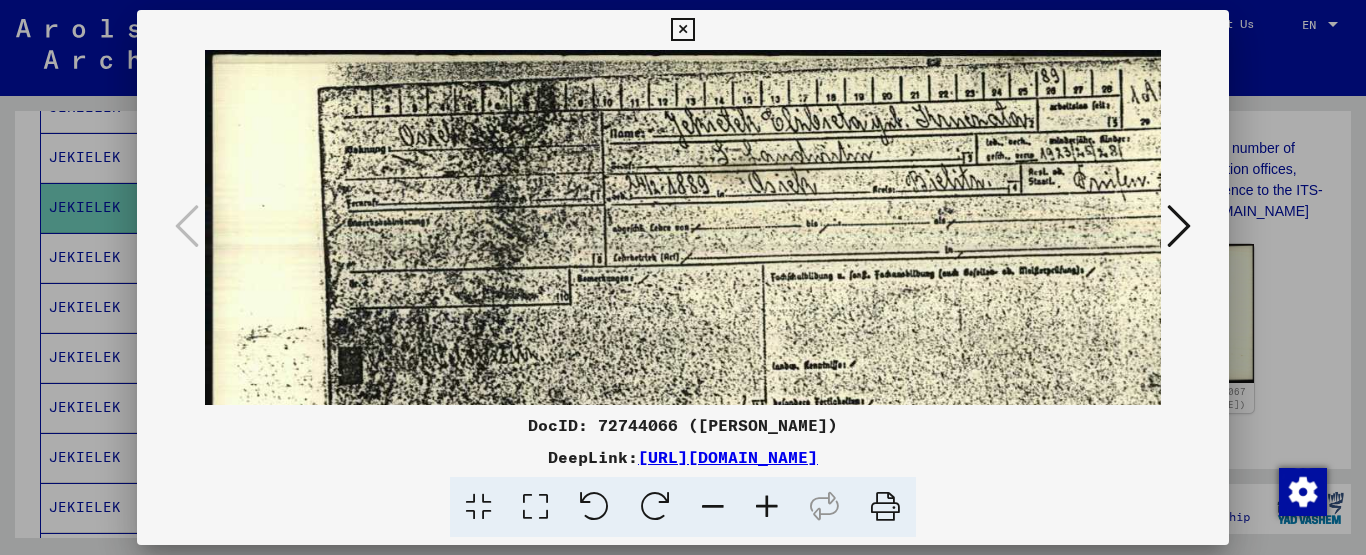 click at bounding box center (767, 507) 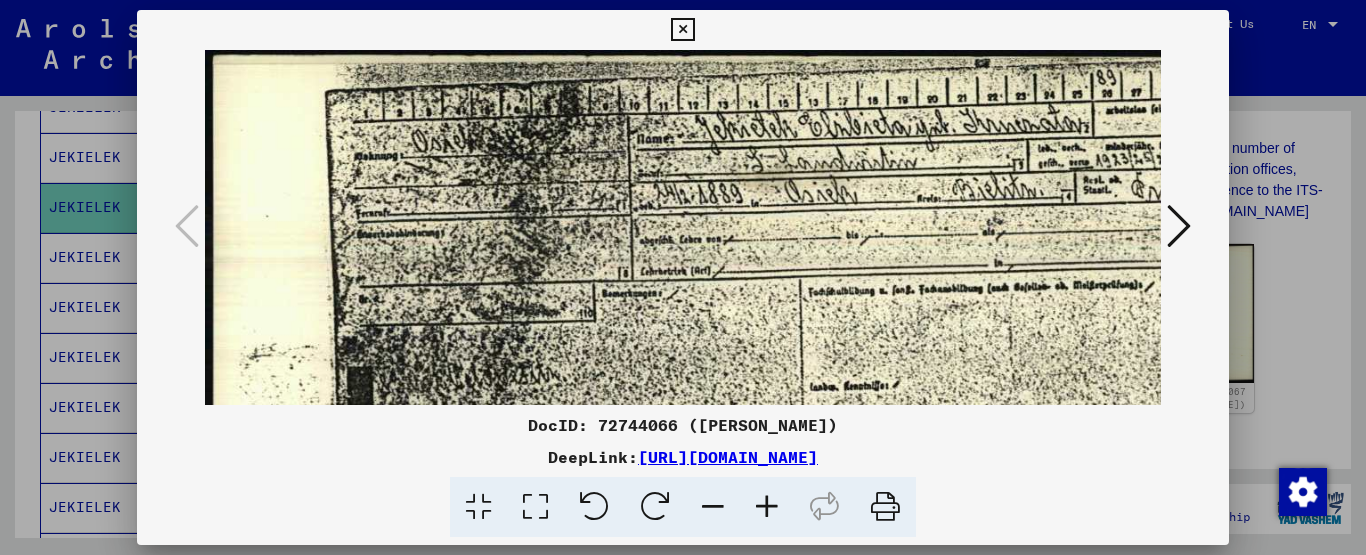 click at bounding box center [767, 507] 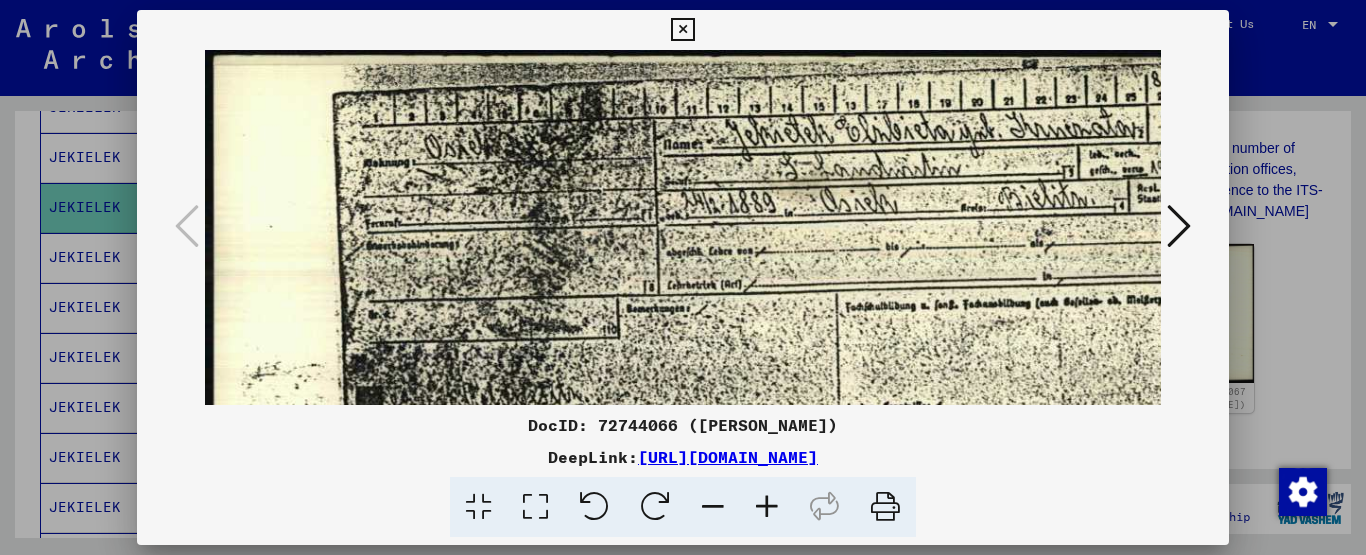 click at bounding box center (767, 507) 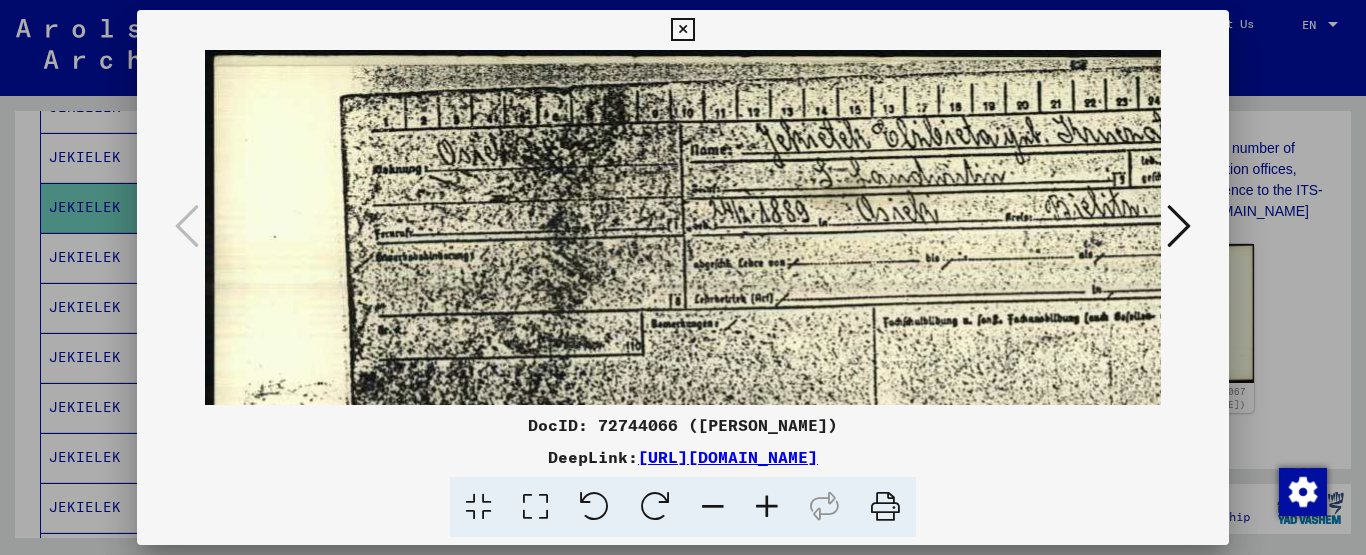 click at bounding box center [767, 507] 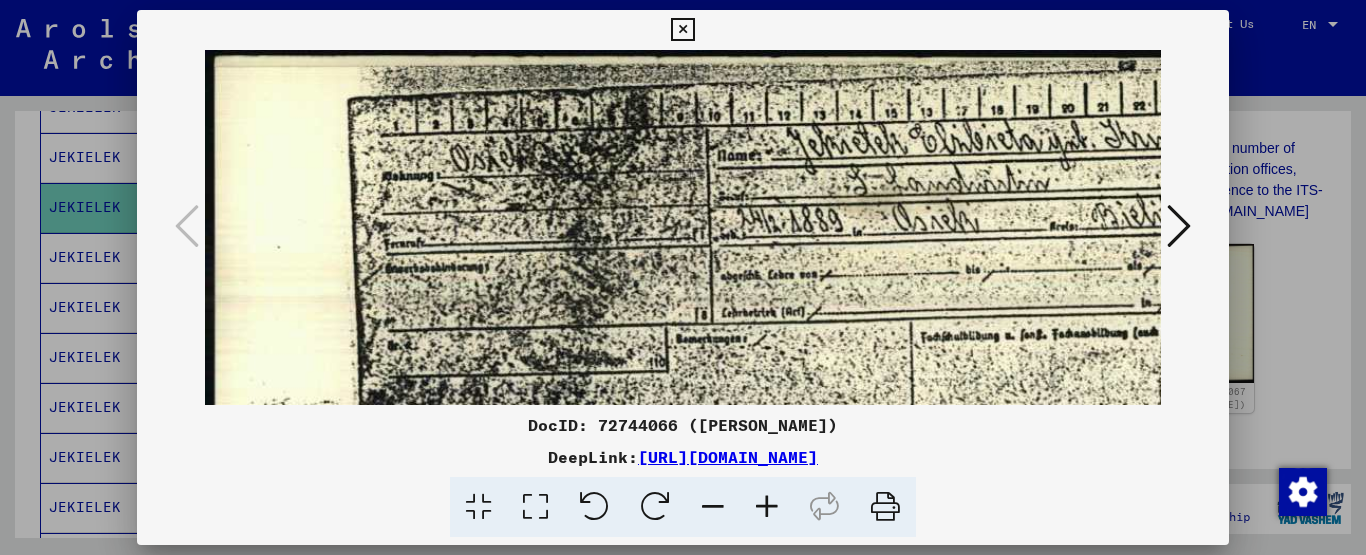 click at bounding box center [767, 507] 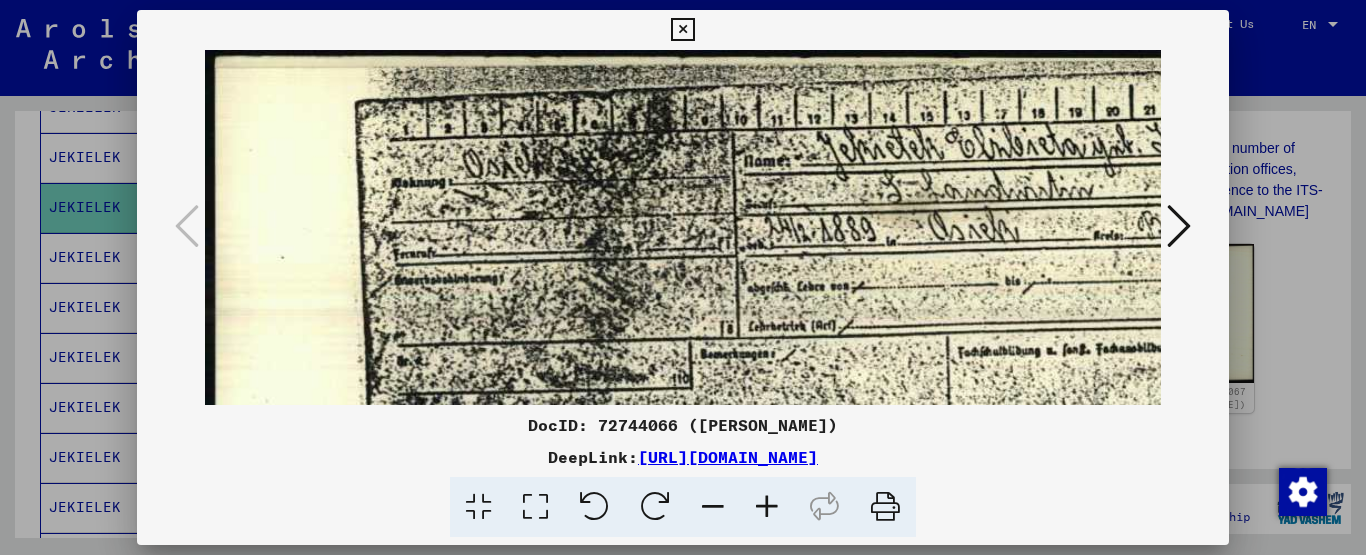 click at bounding box center (767, 507) 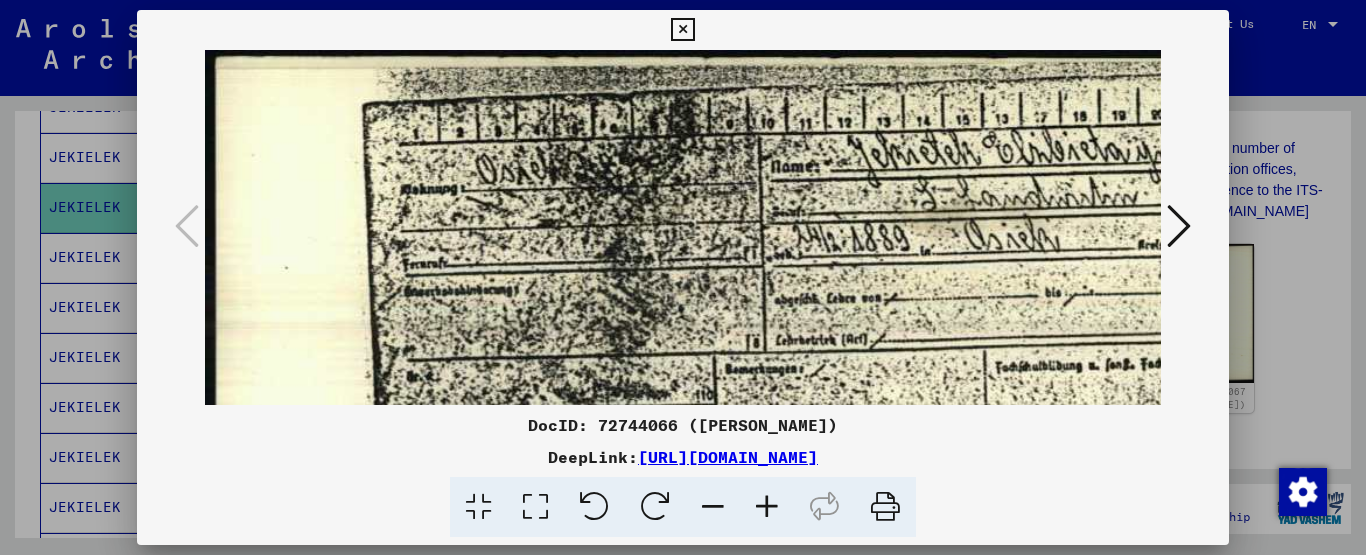 click at bounding box center [767, 507] 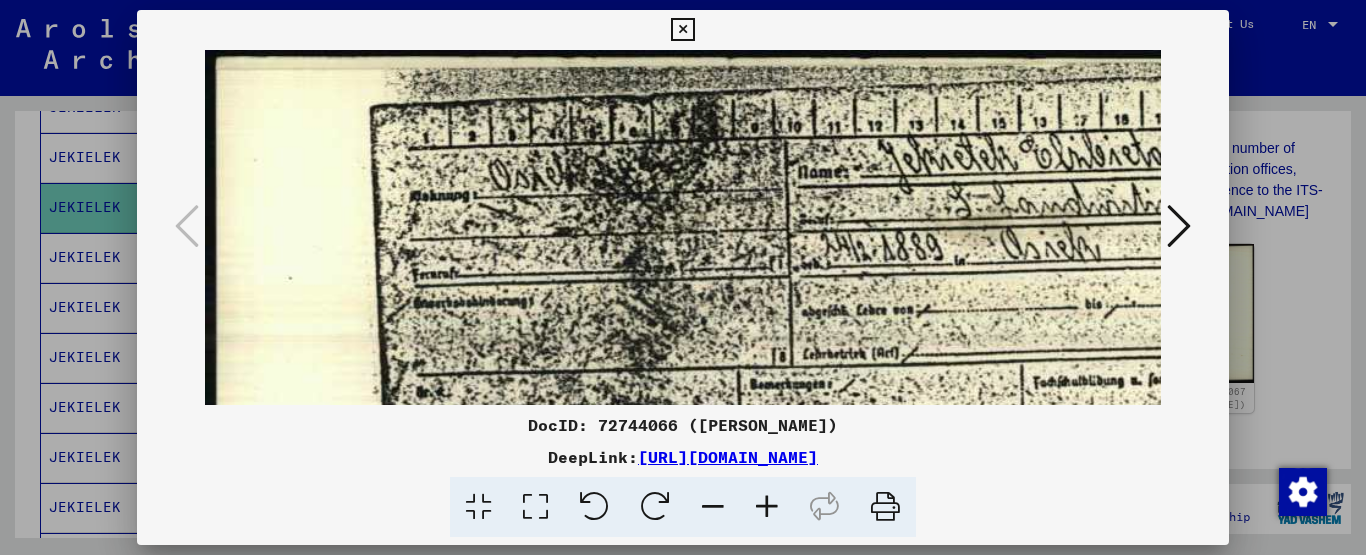 click at bounding box center [767, 507] 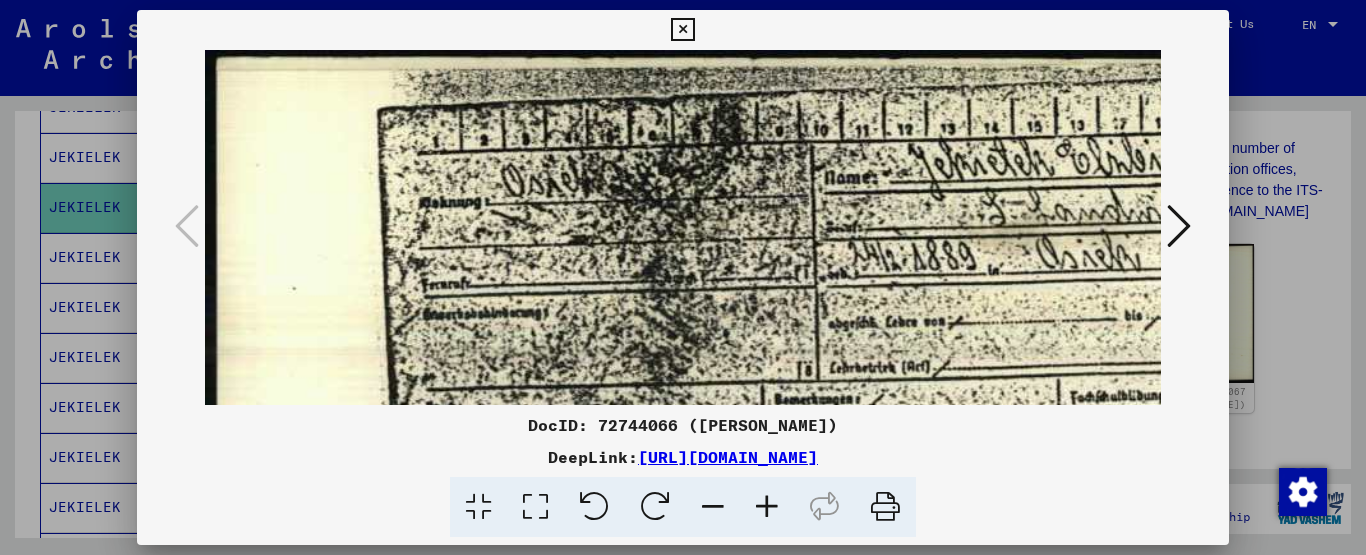 click at bounding box center [767, 507] 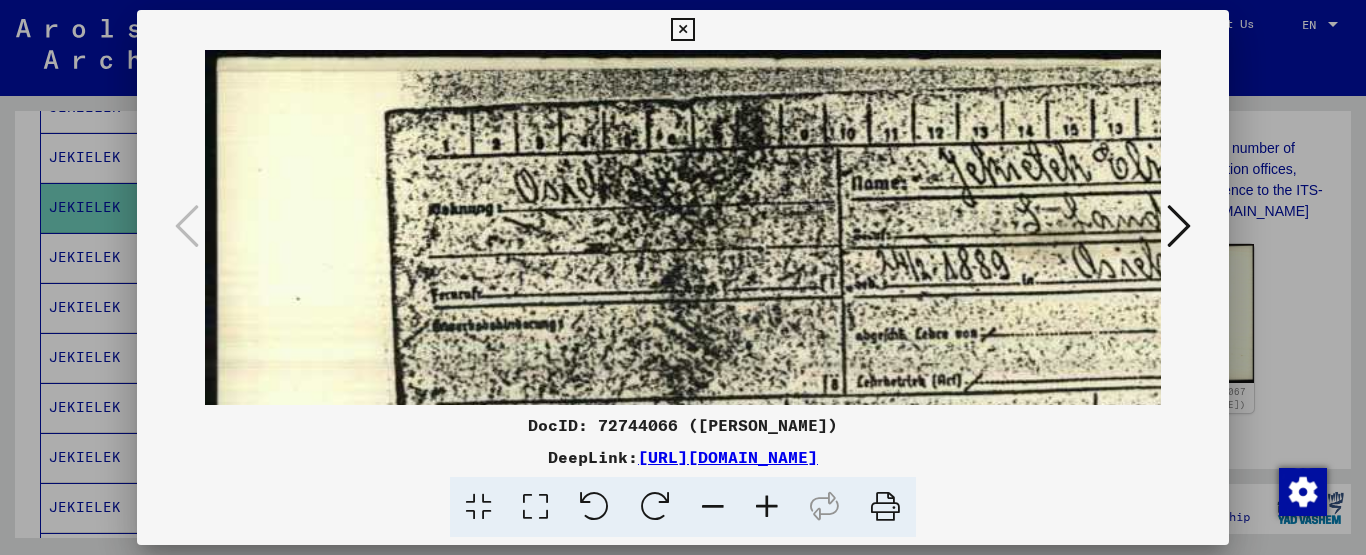 click at bounding box center (767, 507) 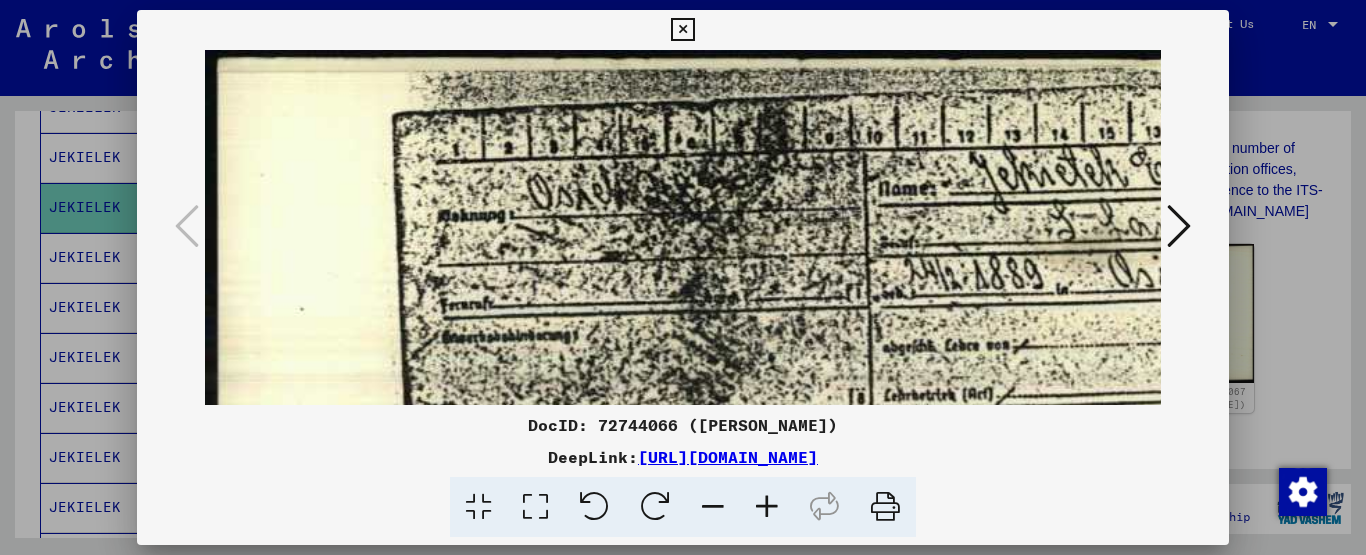 click at bounding box center [767, 507] 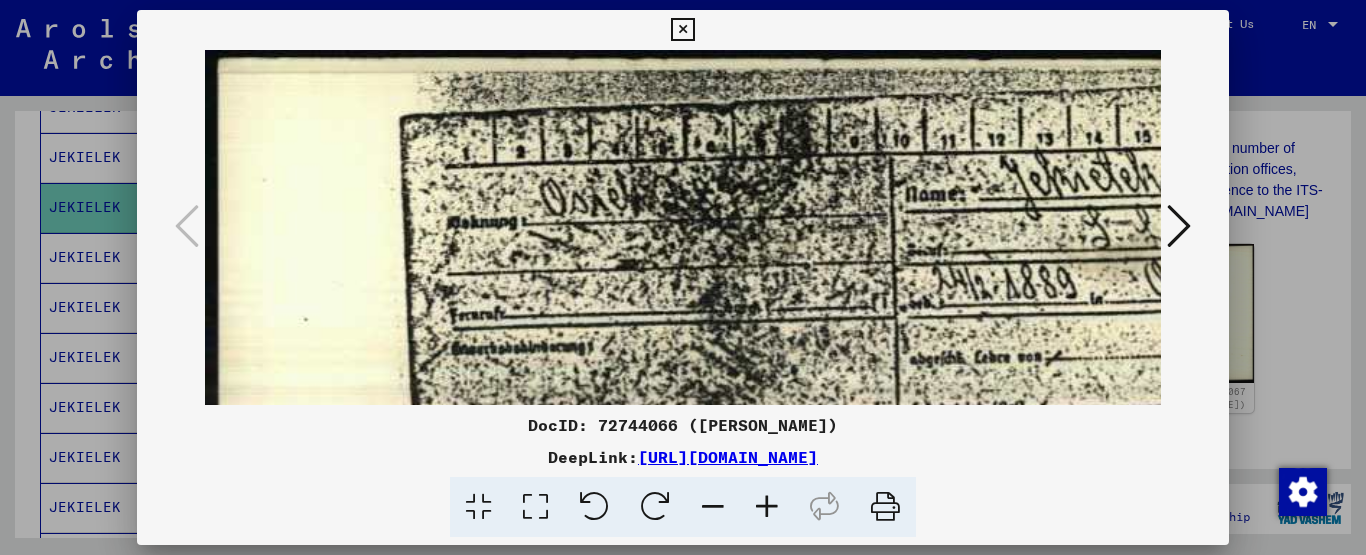 click at bounding box center [767, 507] 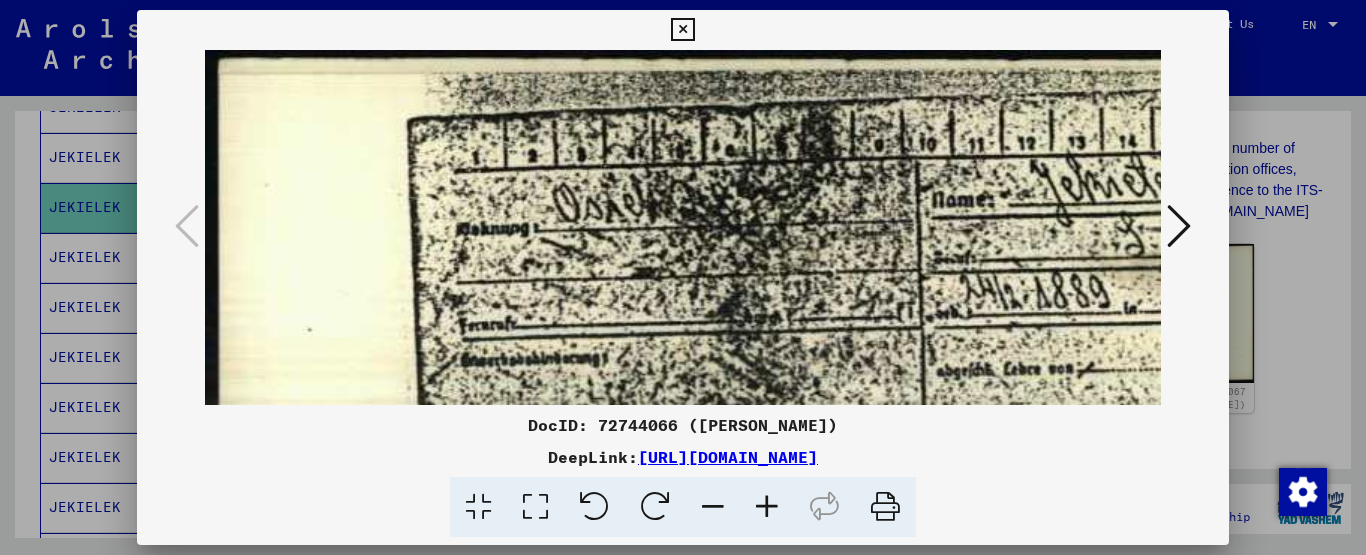 click at bounding box center [767, 507] 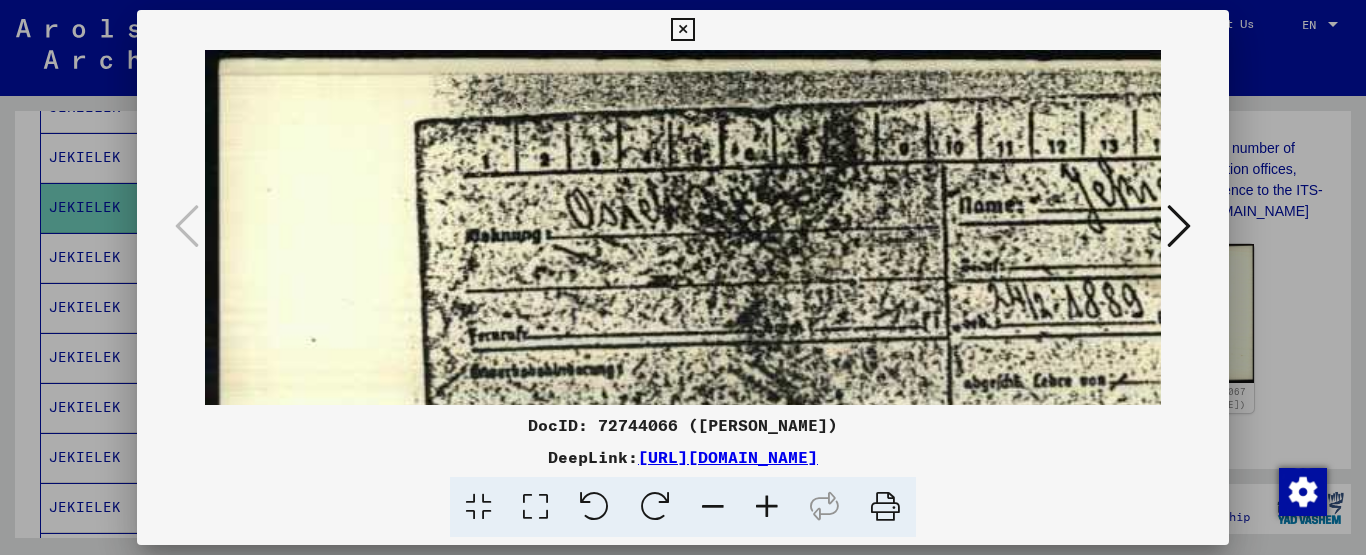 click at bounding box center [1179, 226] 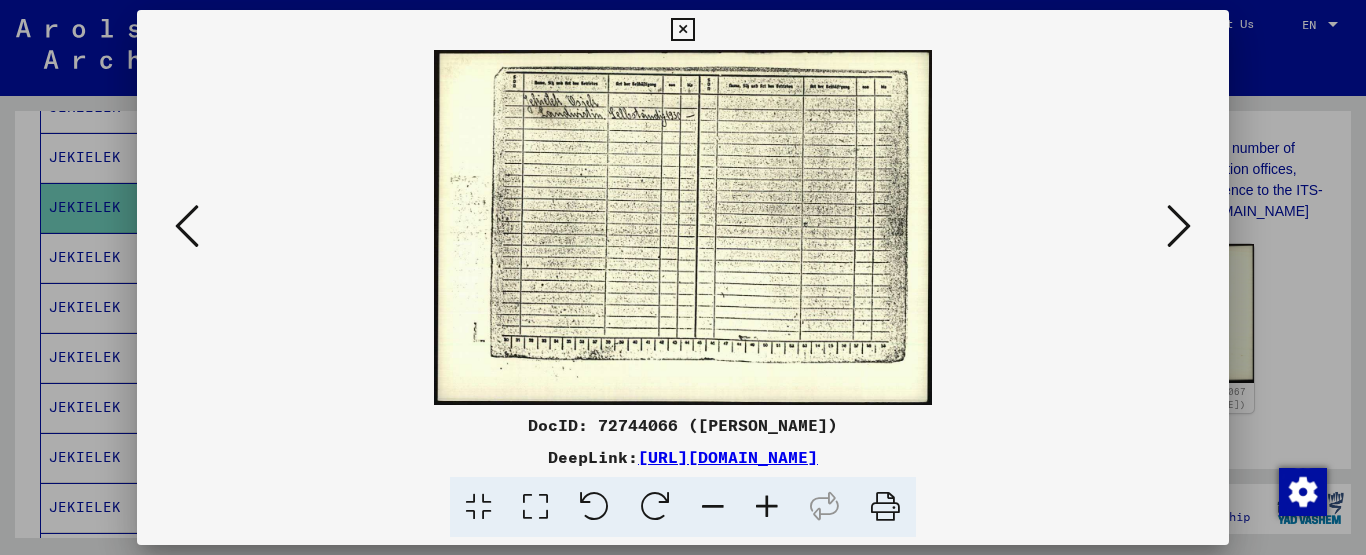click at bounding box center (767, 507) 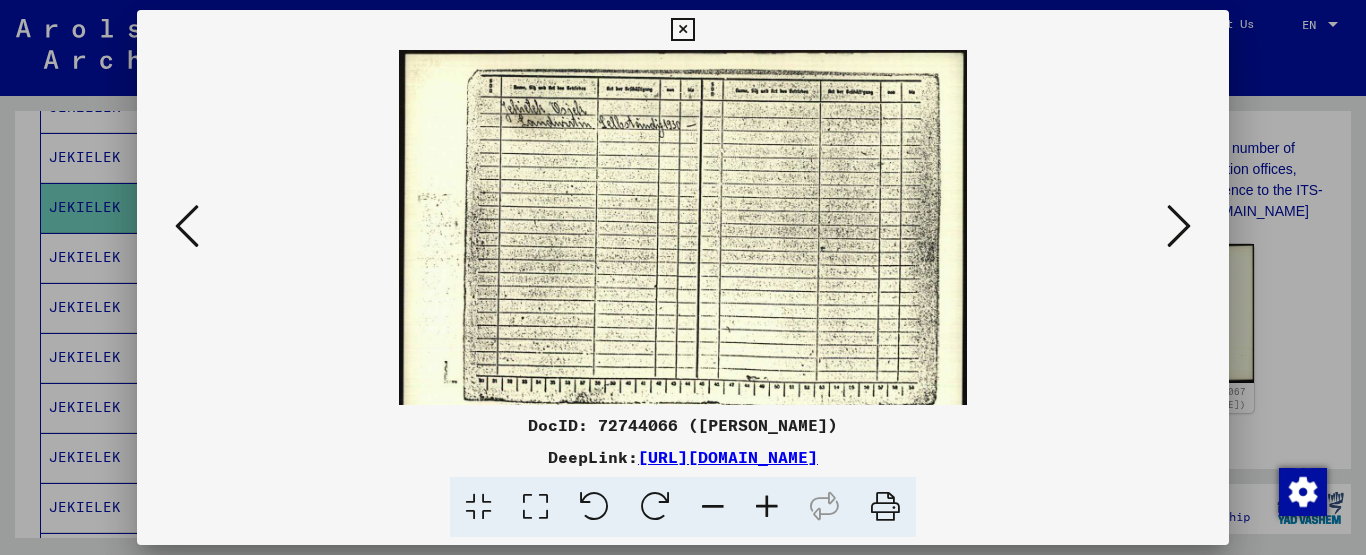 click at bounding box center (767, 507) 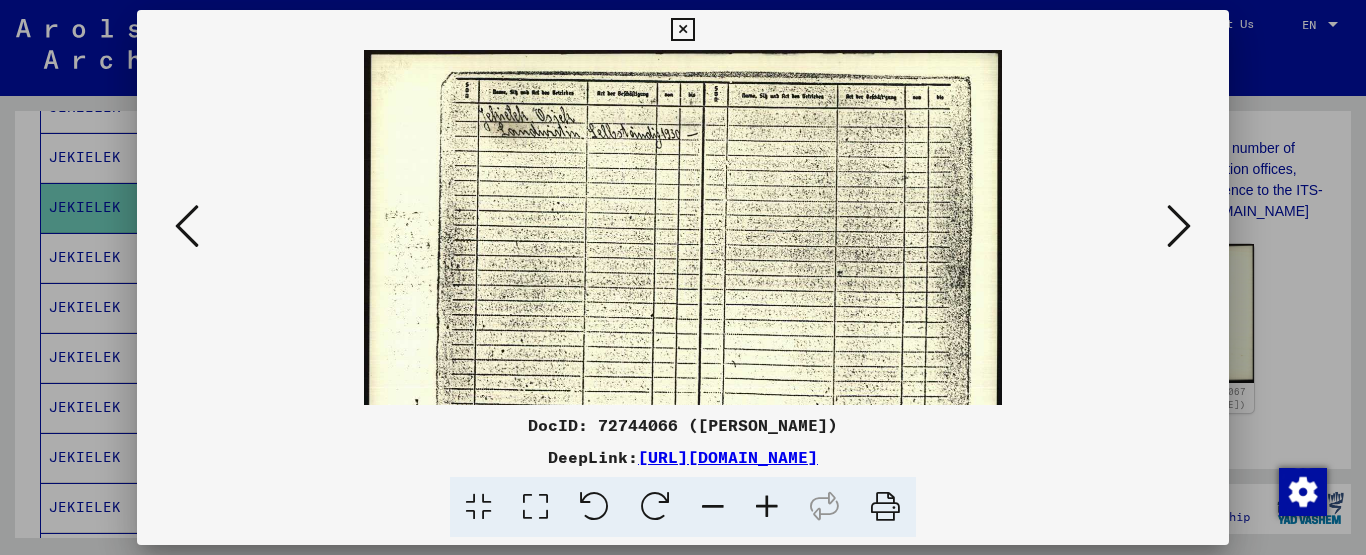 click at bounding box center [767, 507] 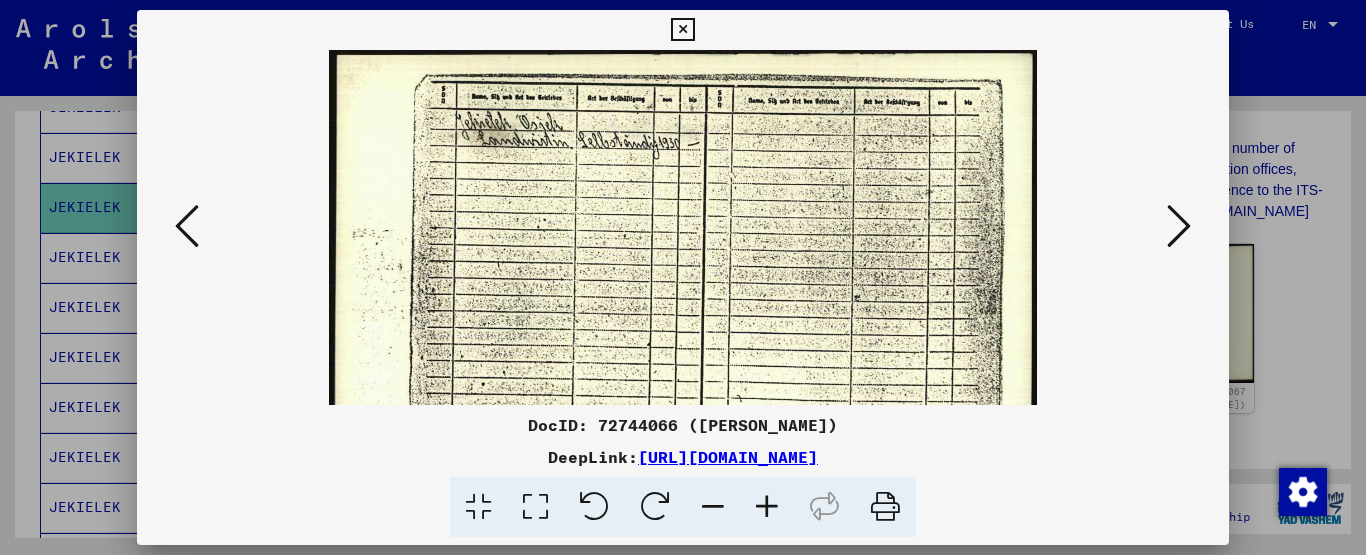 click at bounding box center (767, 507) 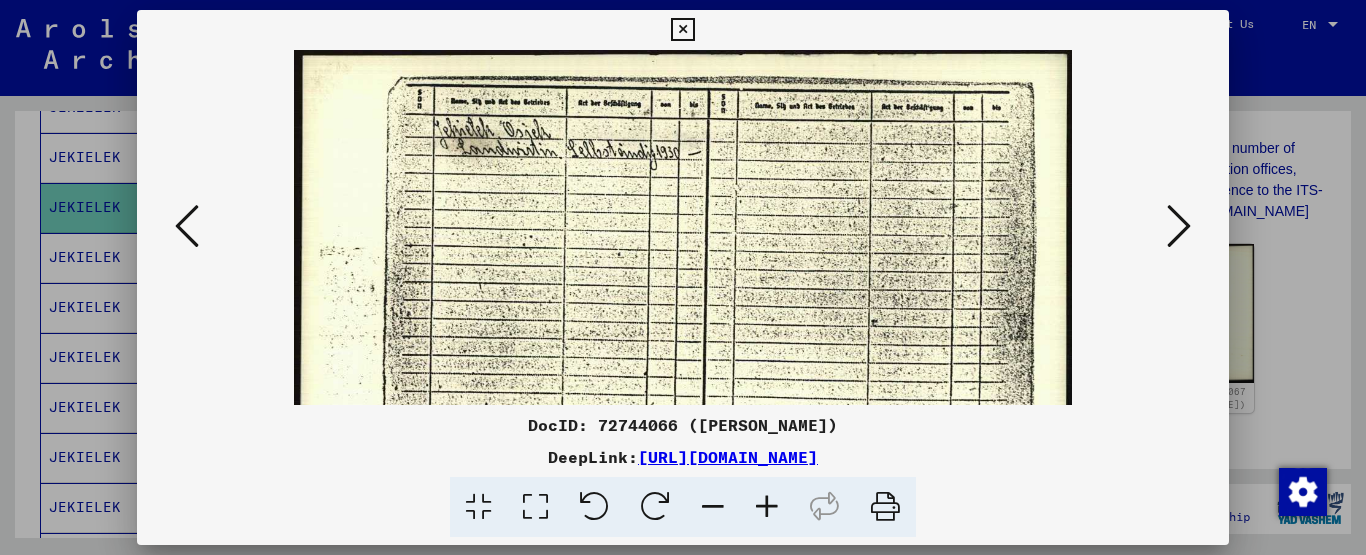 click at bounding box center (767, 507) 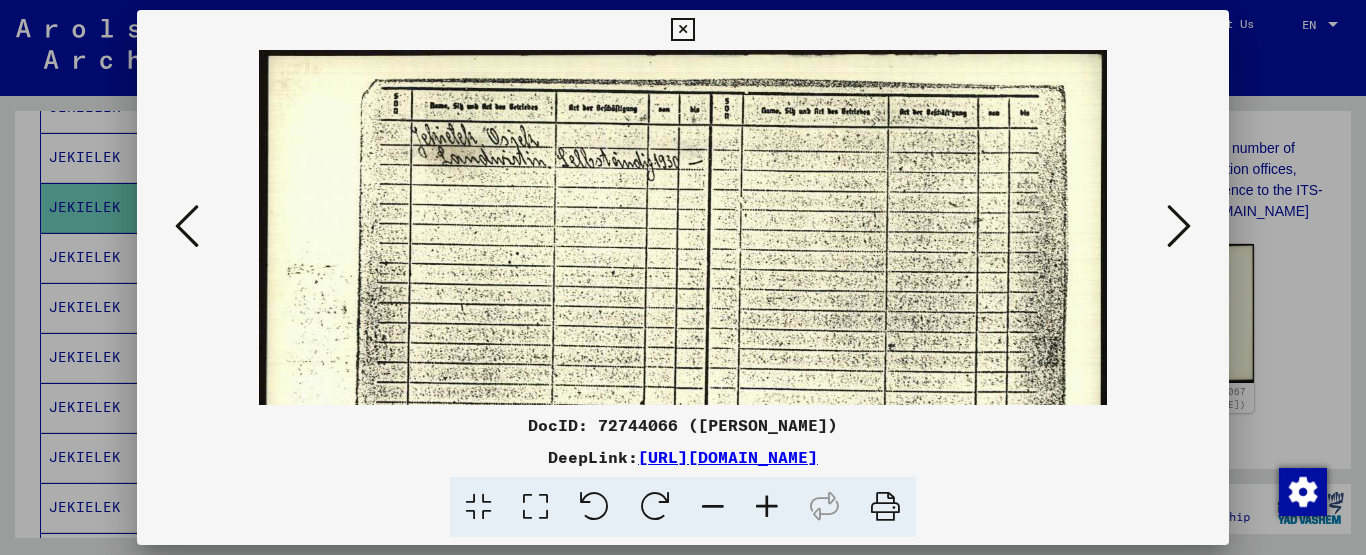 click at bounding box center (767, 507) 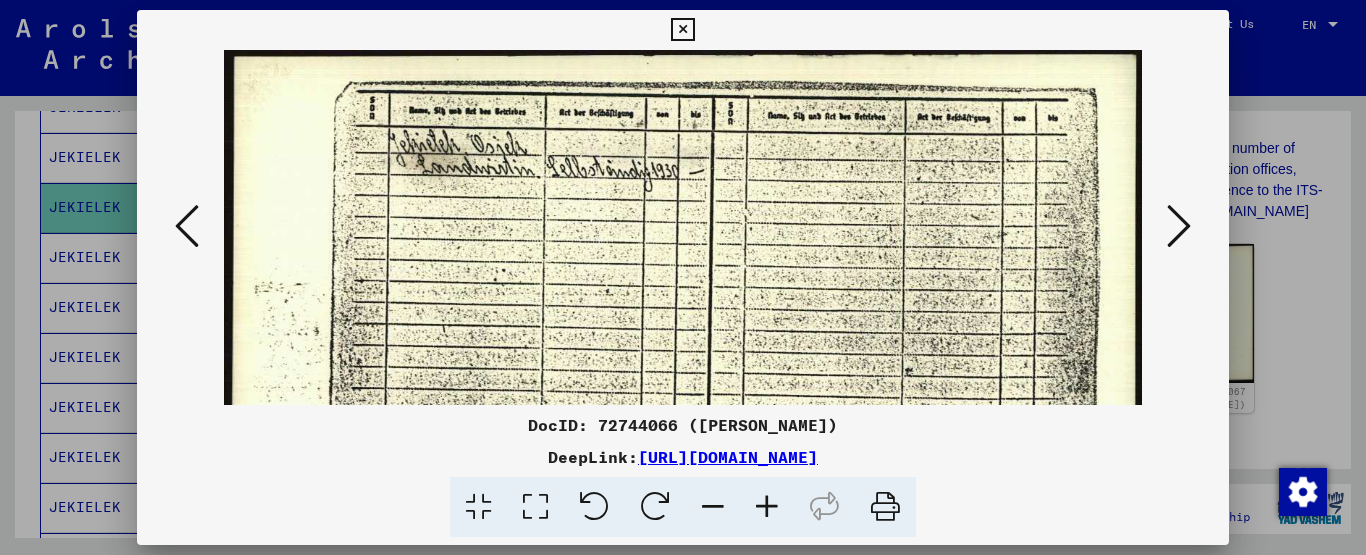 click at bounding box center [767, 507] 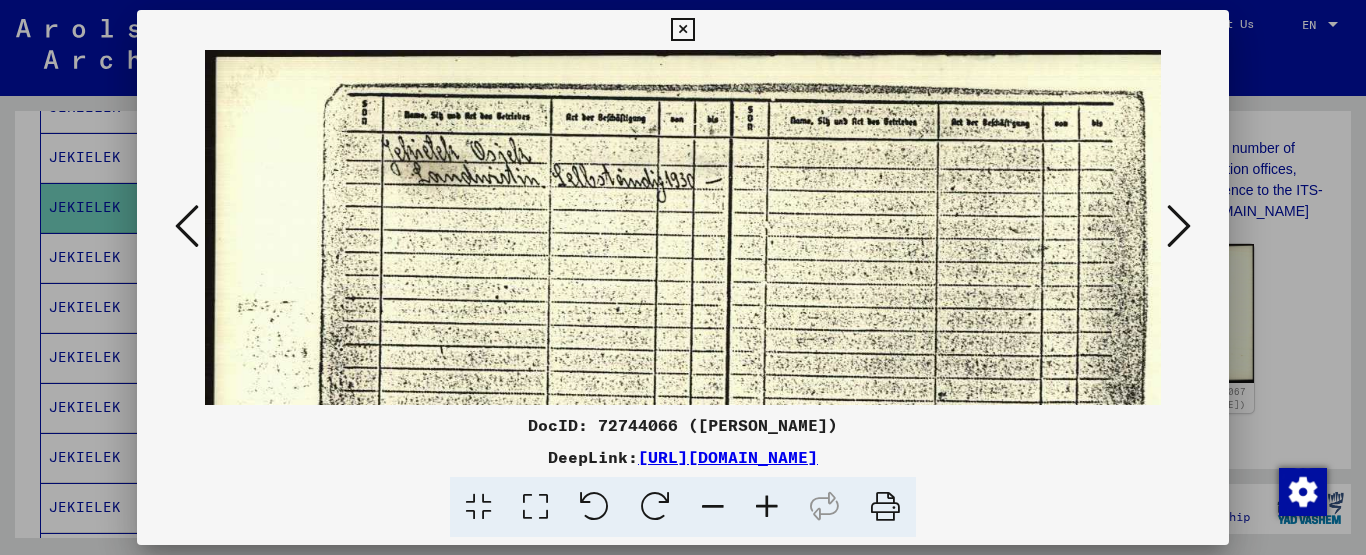 click at bounding box center (1179, 226) 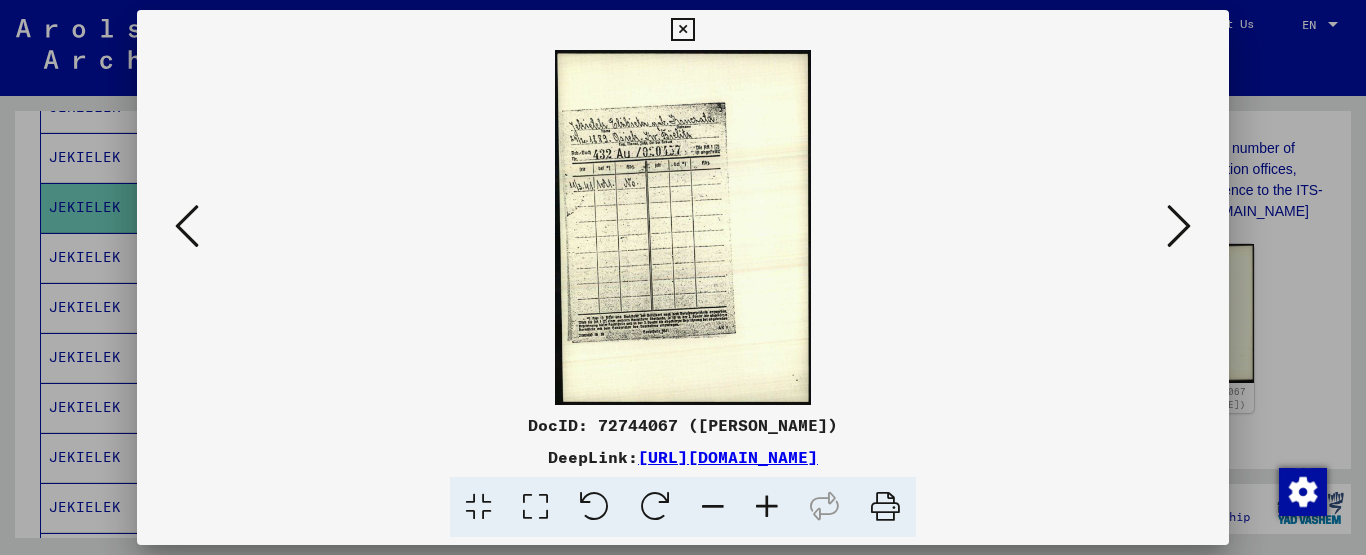 click at bounding box center (767, 507) 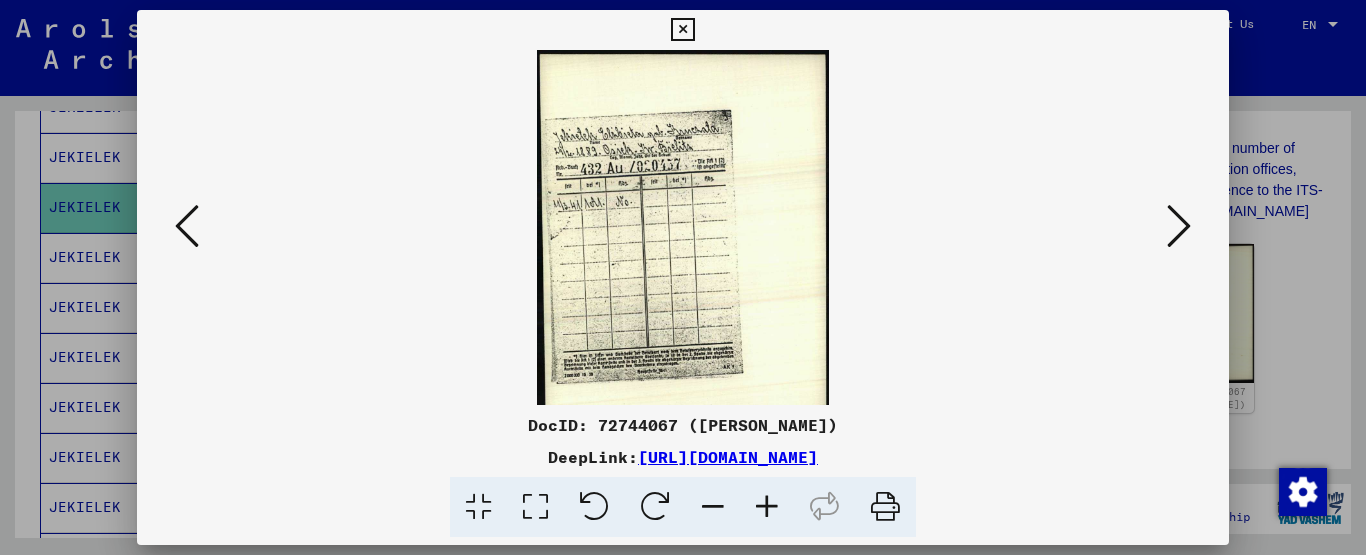 click at bounding box center (767, 507) 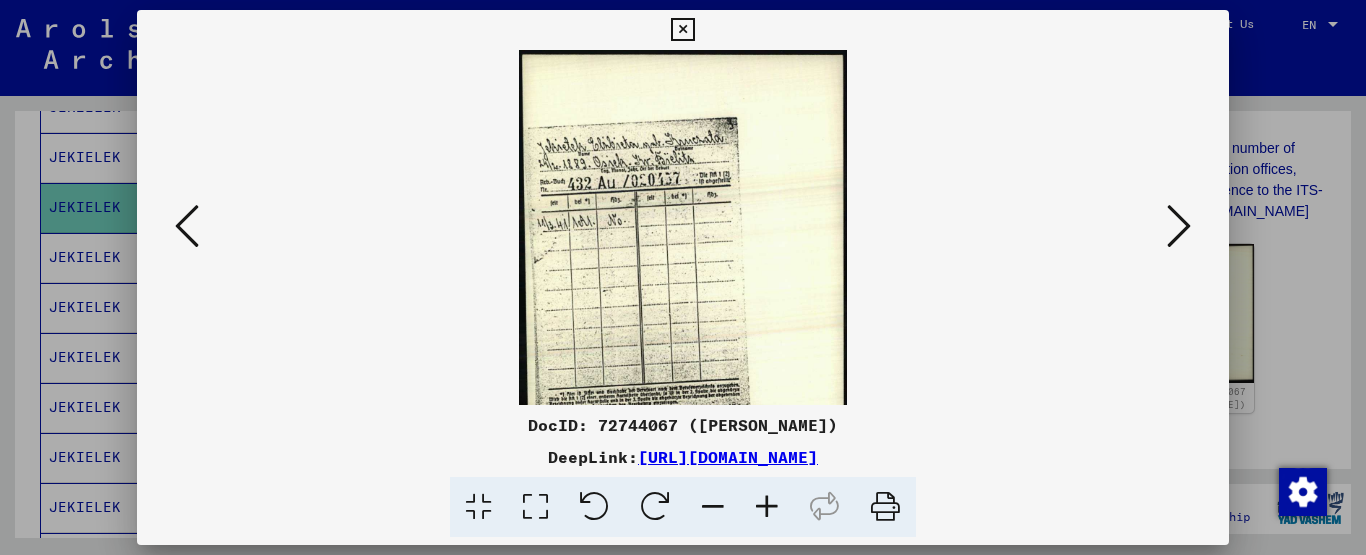 click at bounding box center [767, 507] 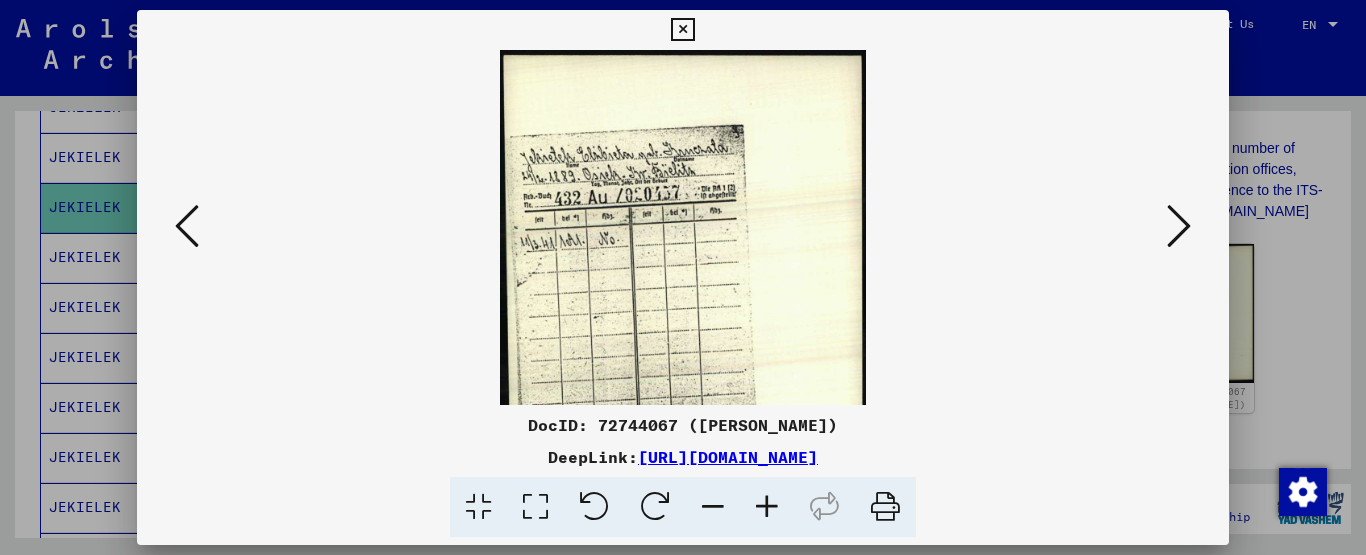 click at bounding box center (767, 507) 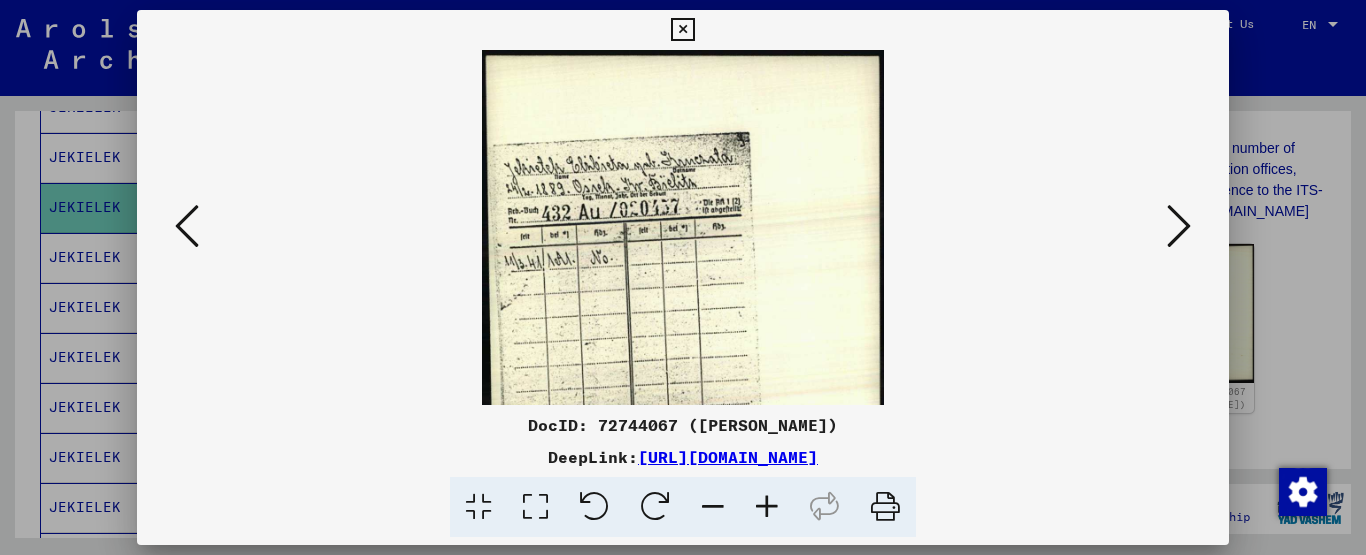 click at bounding box center [767, 507] 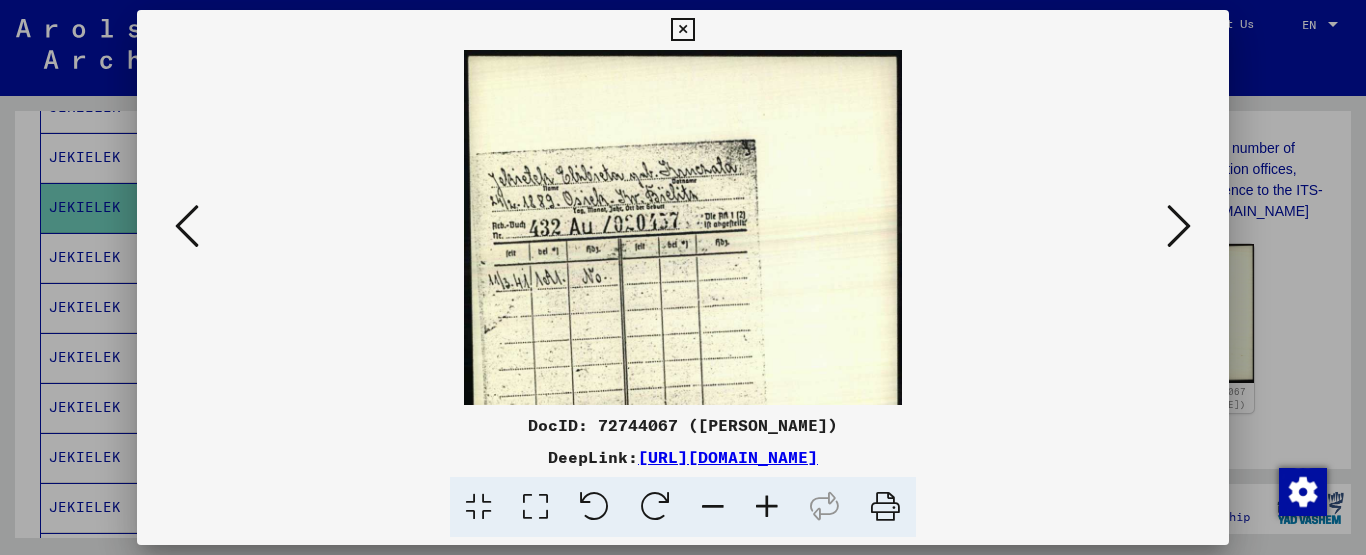 click at bounding box center [767, 507] 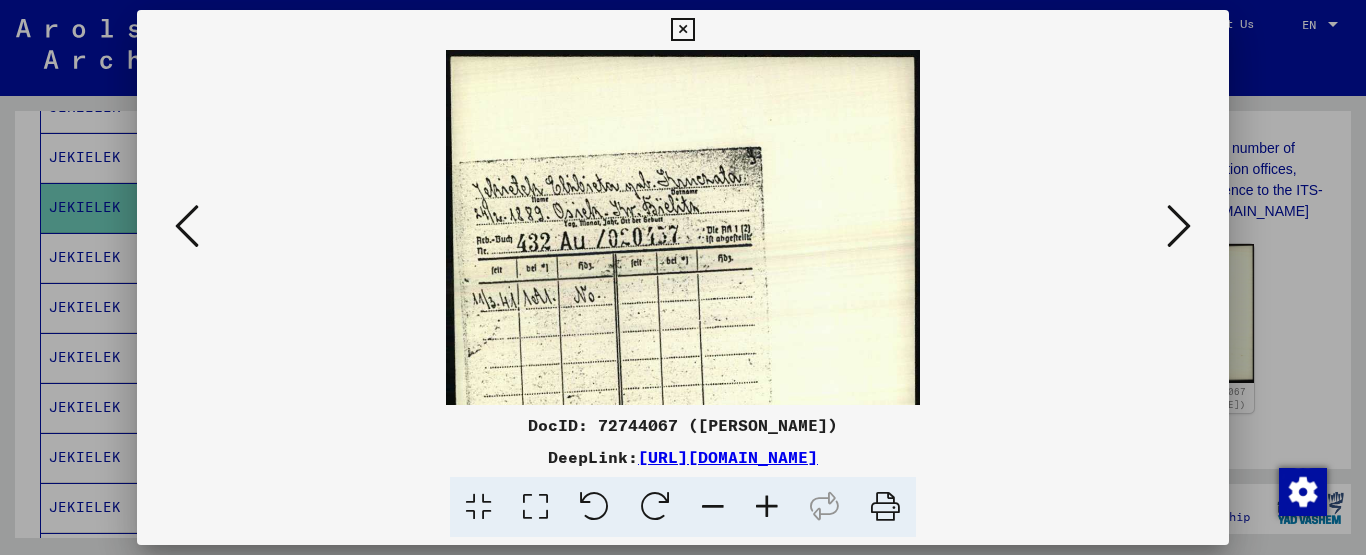 click at bounding box center [767, 507] 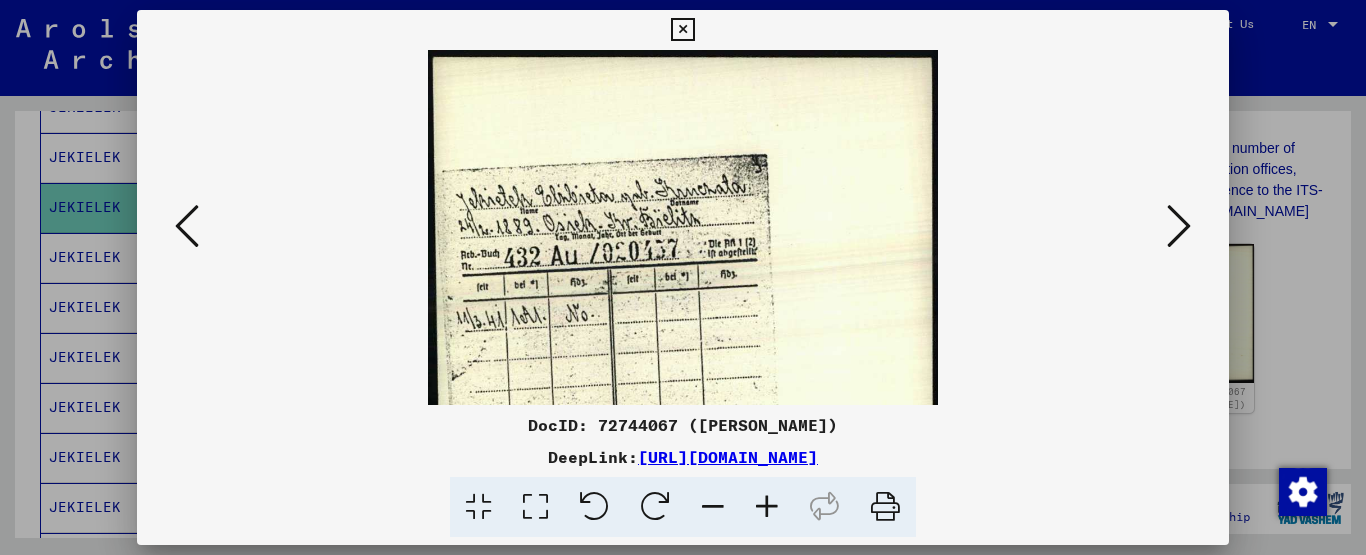 click at bounding box center (767, 507) 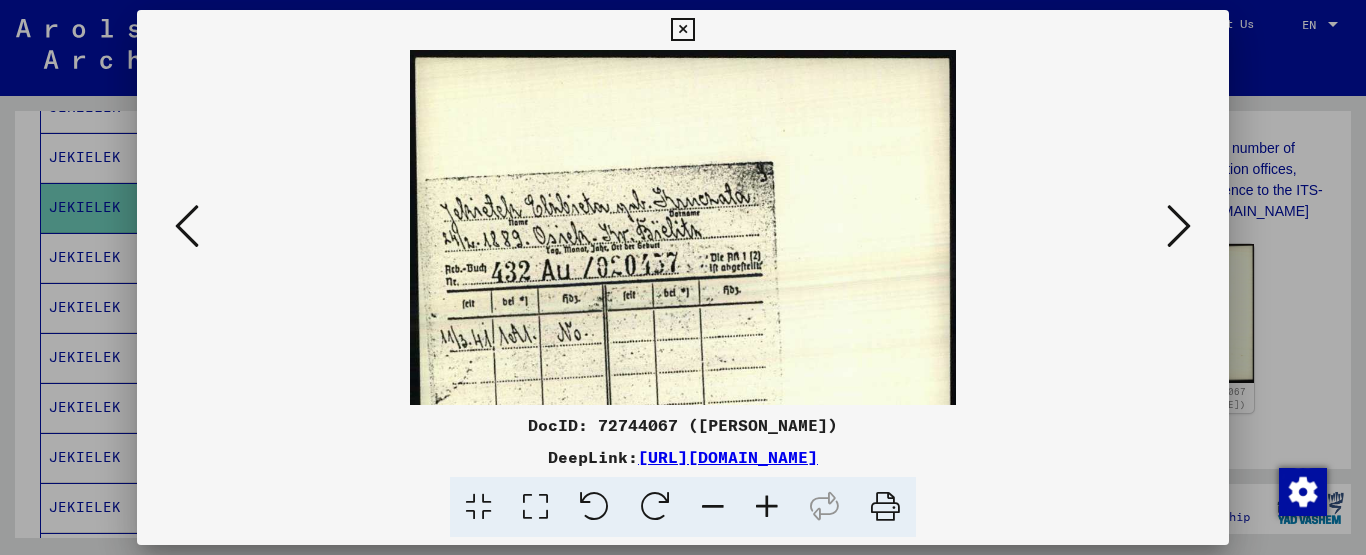 click at bounding box center (767, 507) 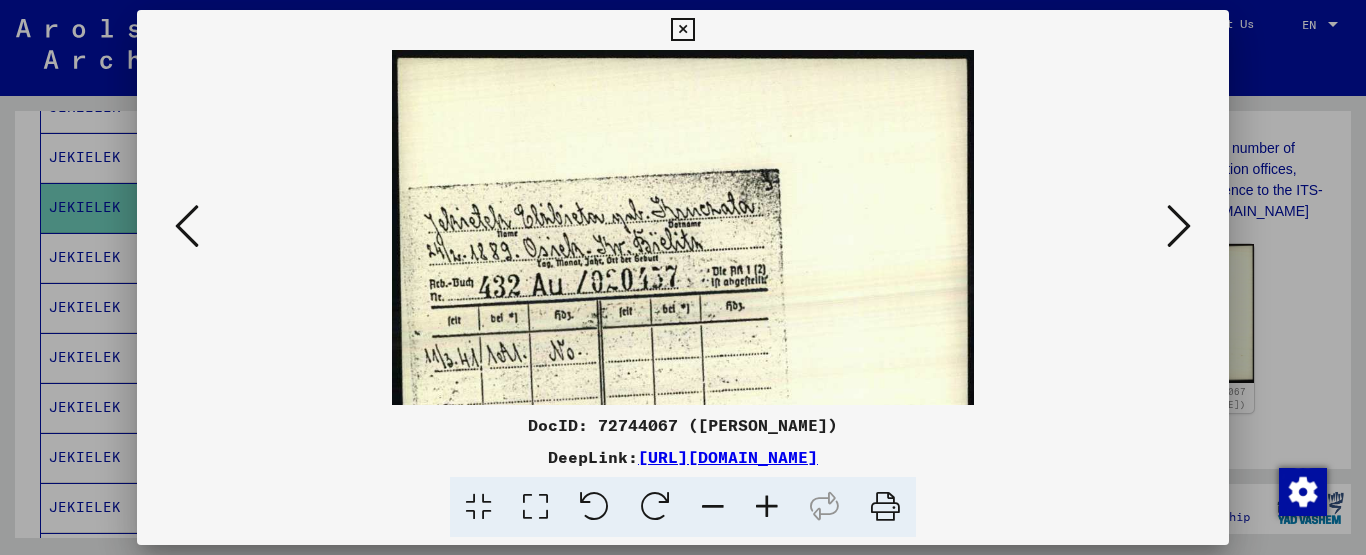 click at bounding box center [1179, 226] 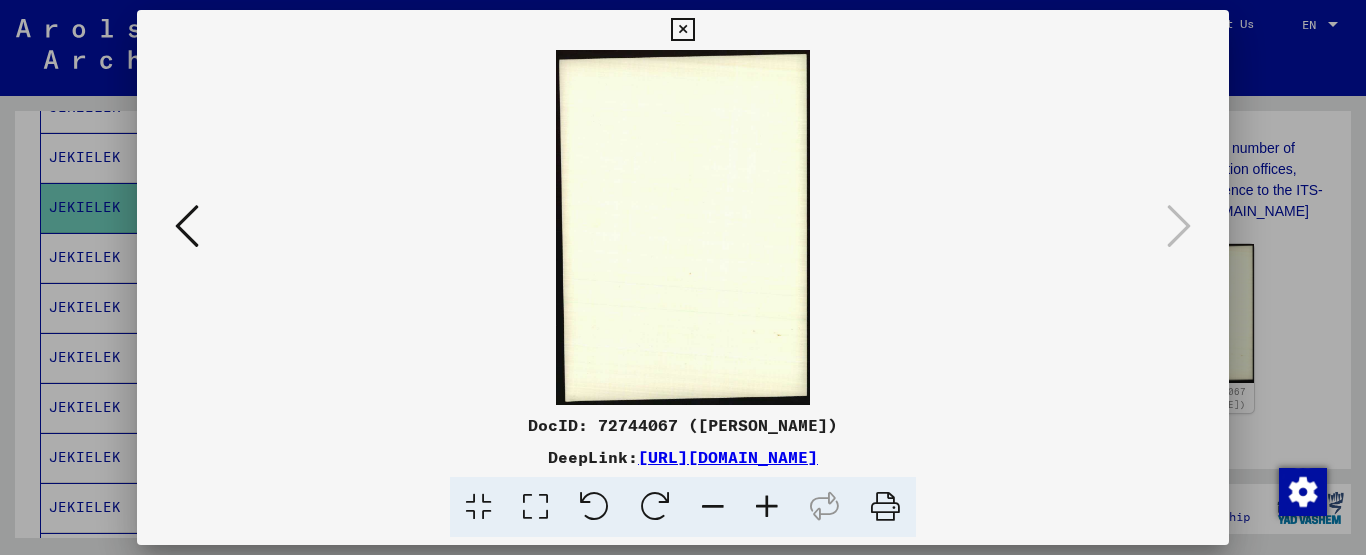 click at bounding box center [682, 30] 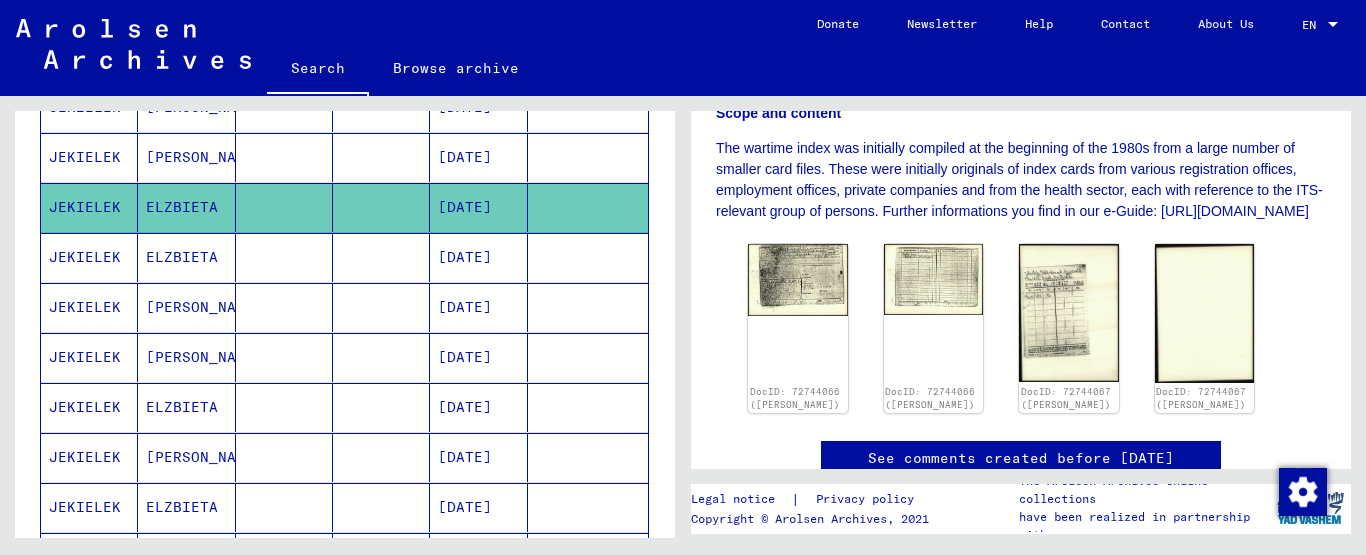 click on "[DATE]" at bounding box center [478, 307] 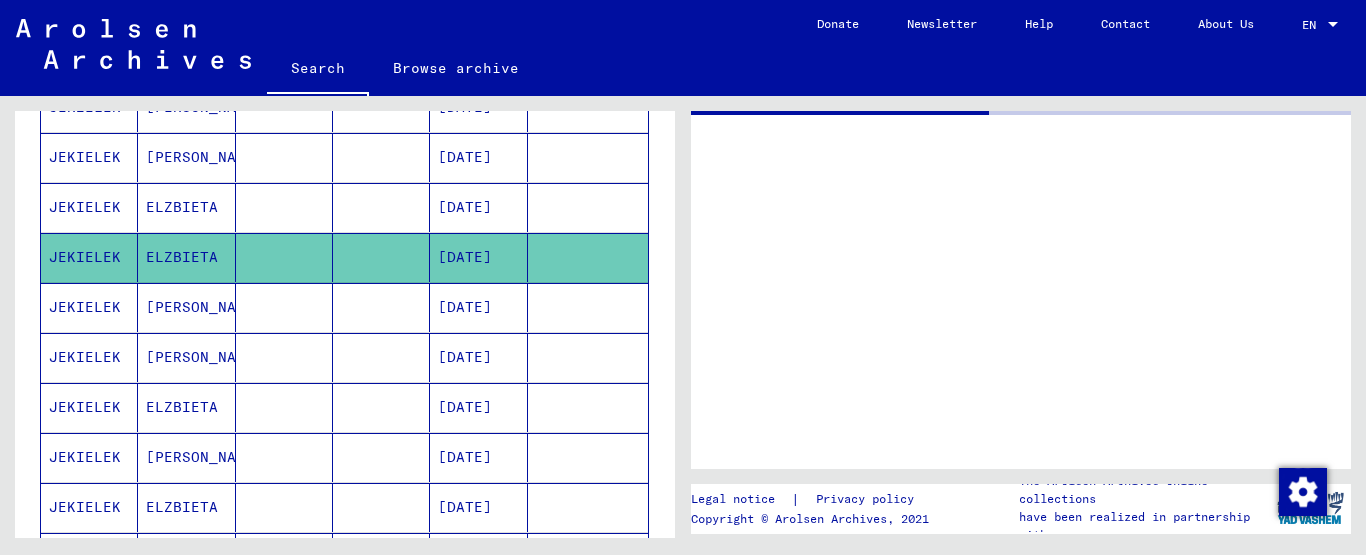 scroll, scrollTop: 0, scrollLeft: 0, axis: both 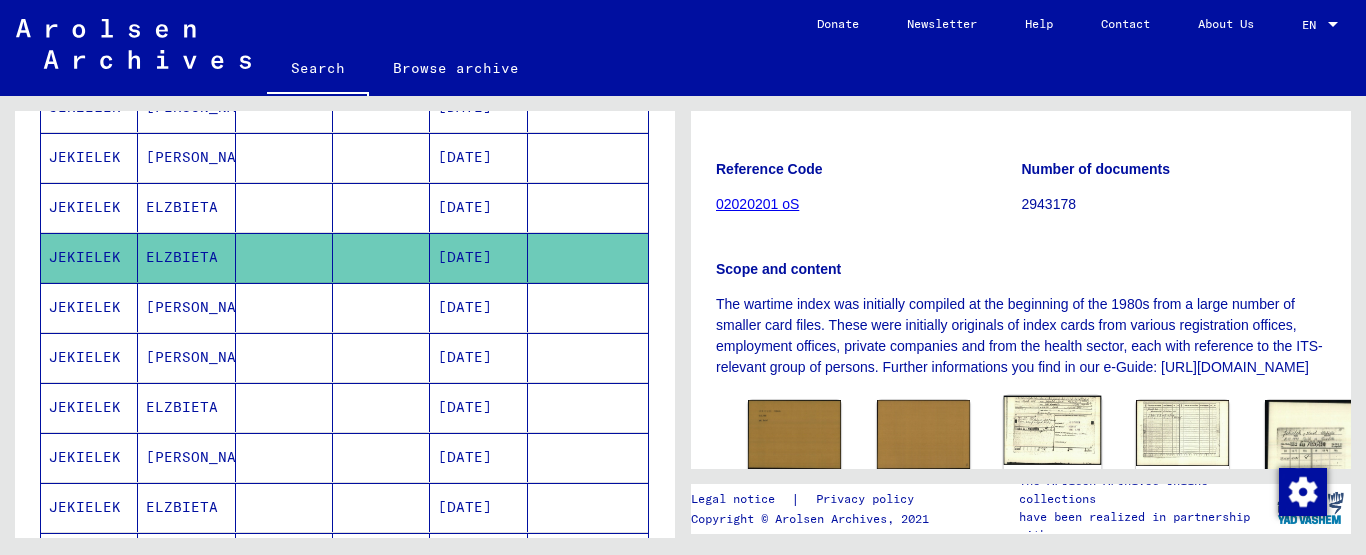 click 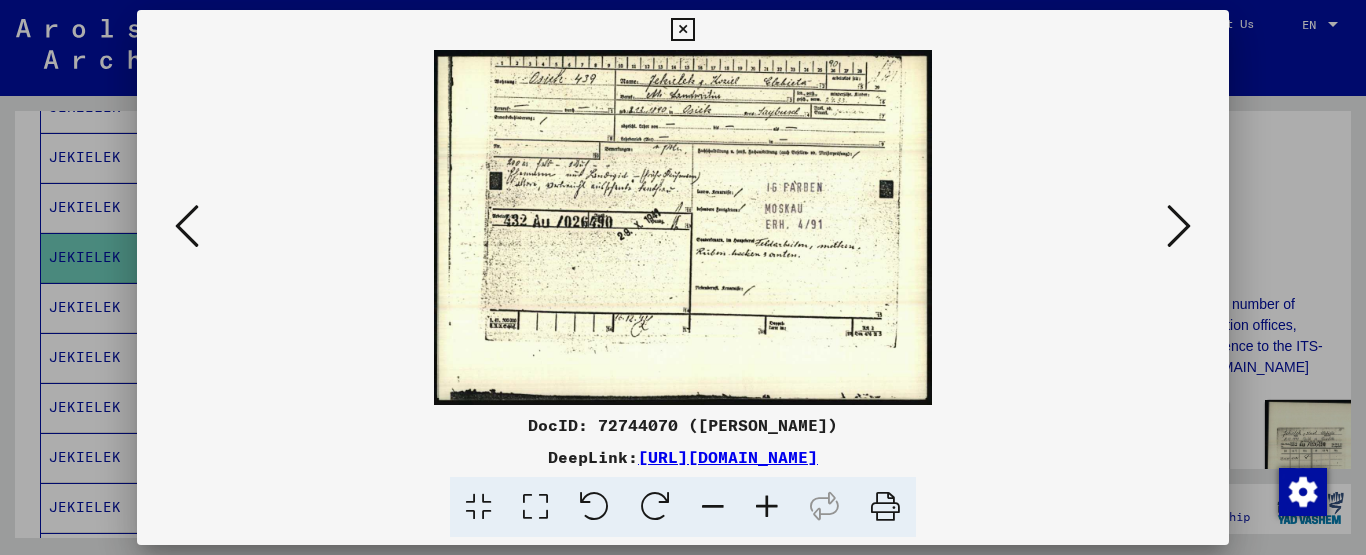 click at bounding box center (767, 507) 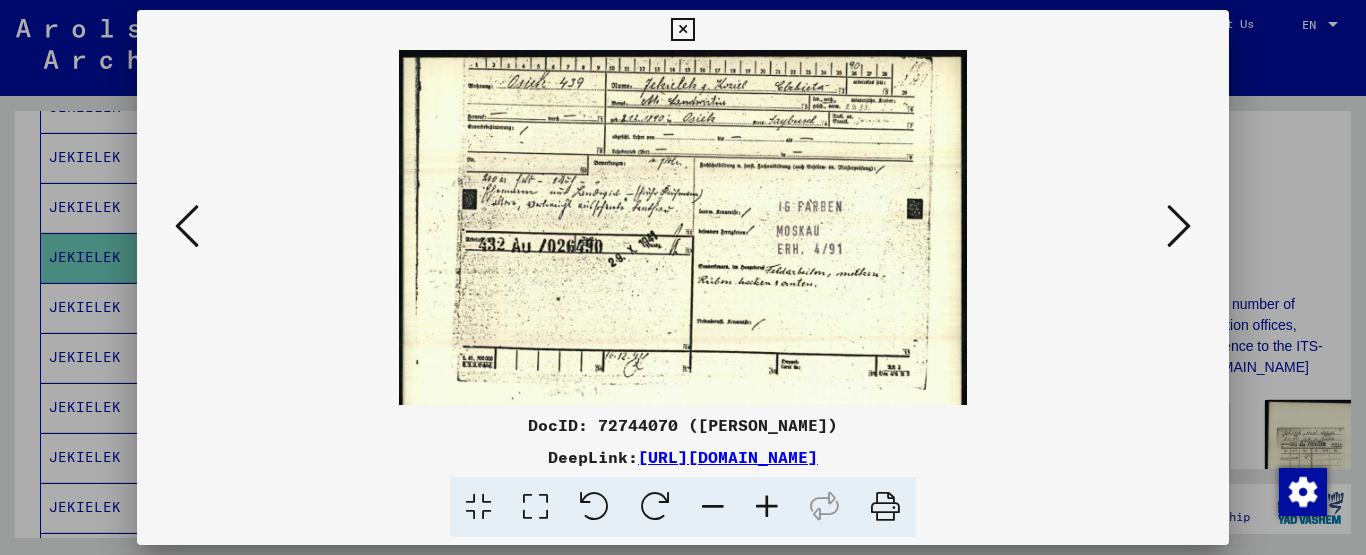 click at bounding box center (767, 507) 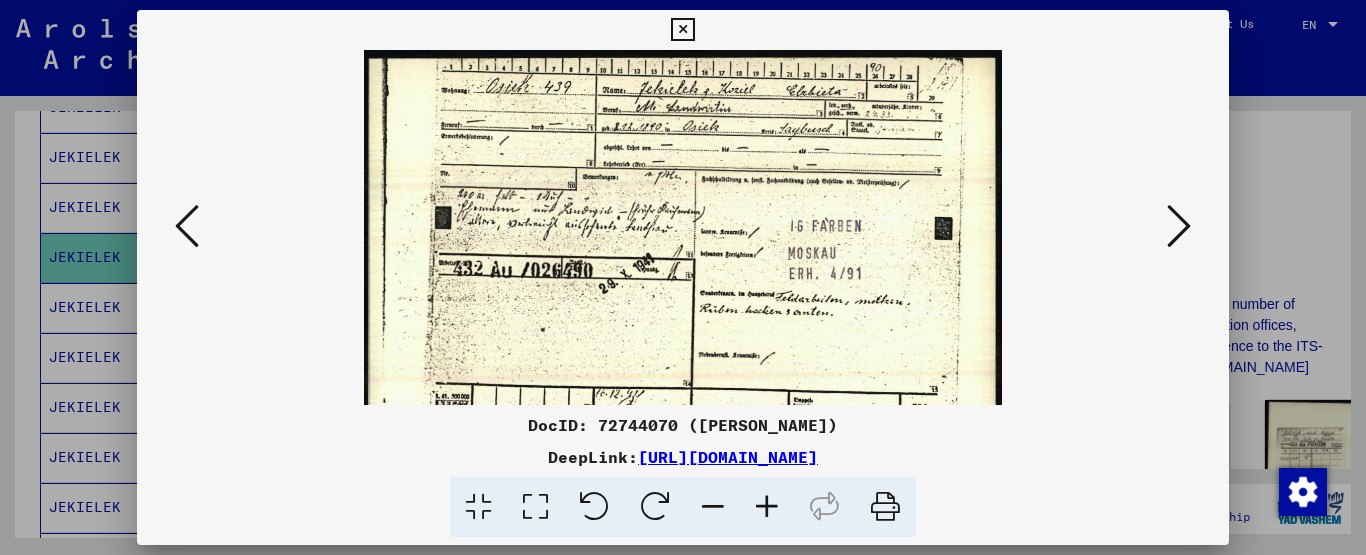 click at bounding box center (767, 507) 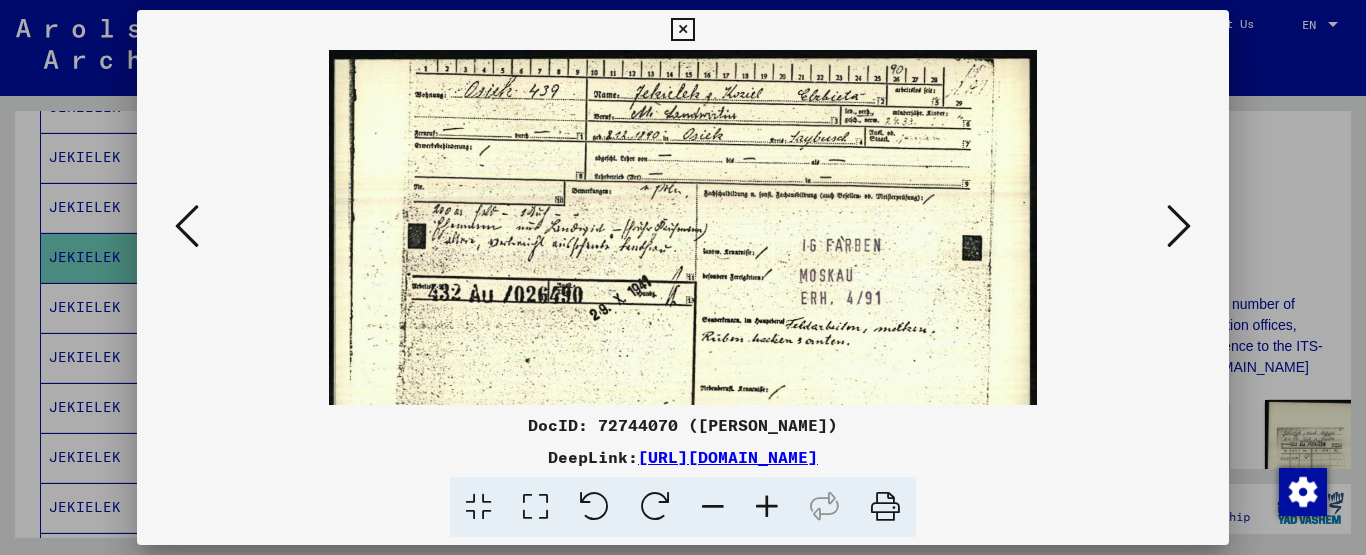 click at bounding box center (767, 507) 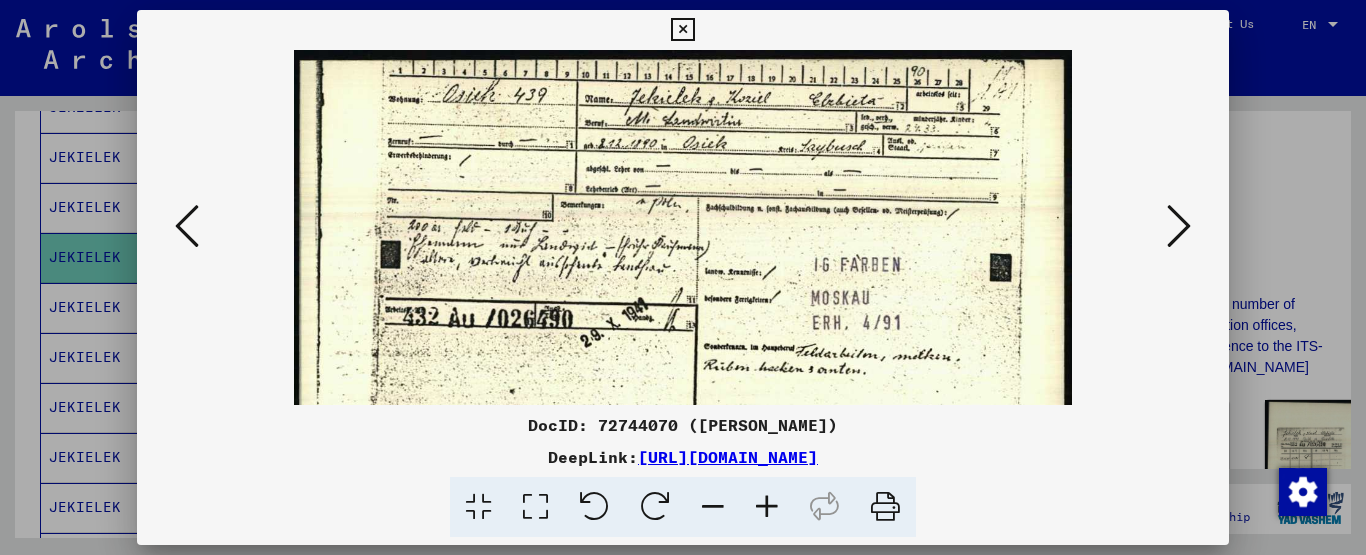 click at bounding box center (767, 507) 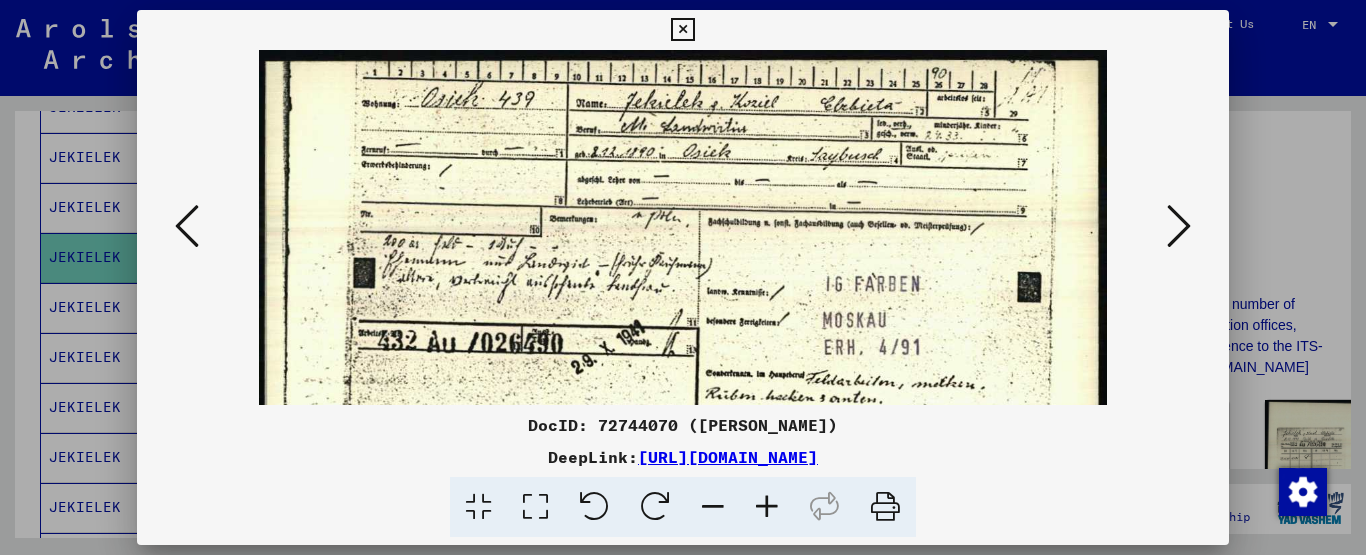 click at bounding box center [767, 507] 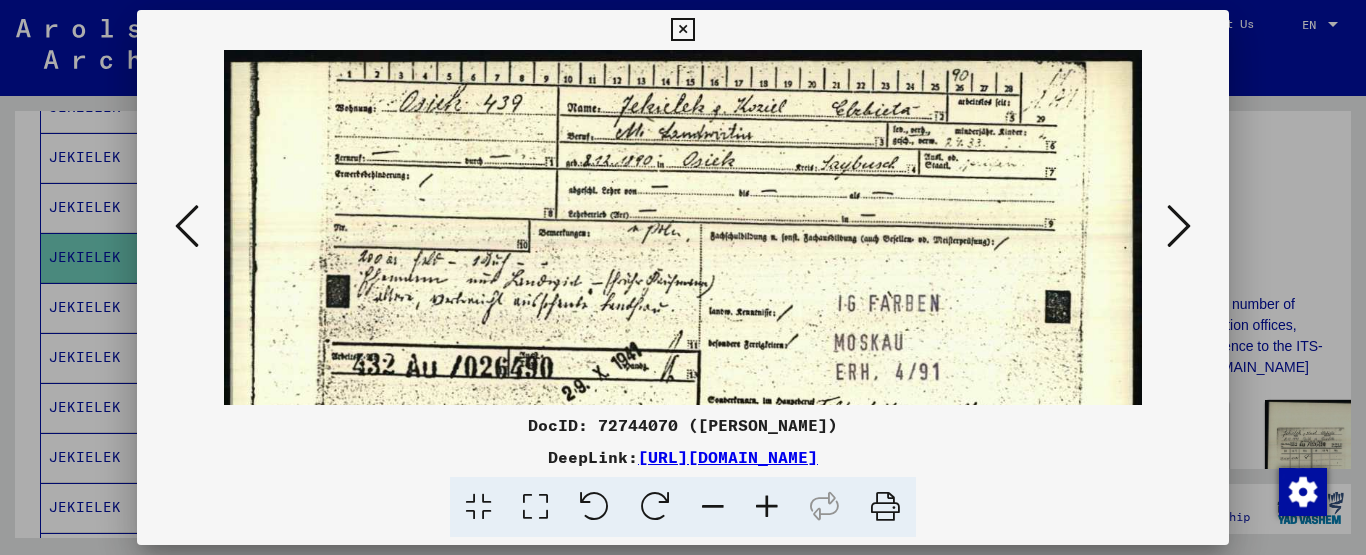 click at bounding box center [767, 507] 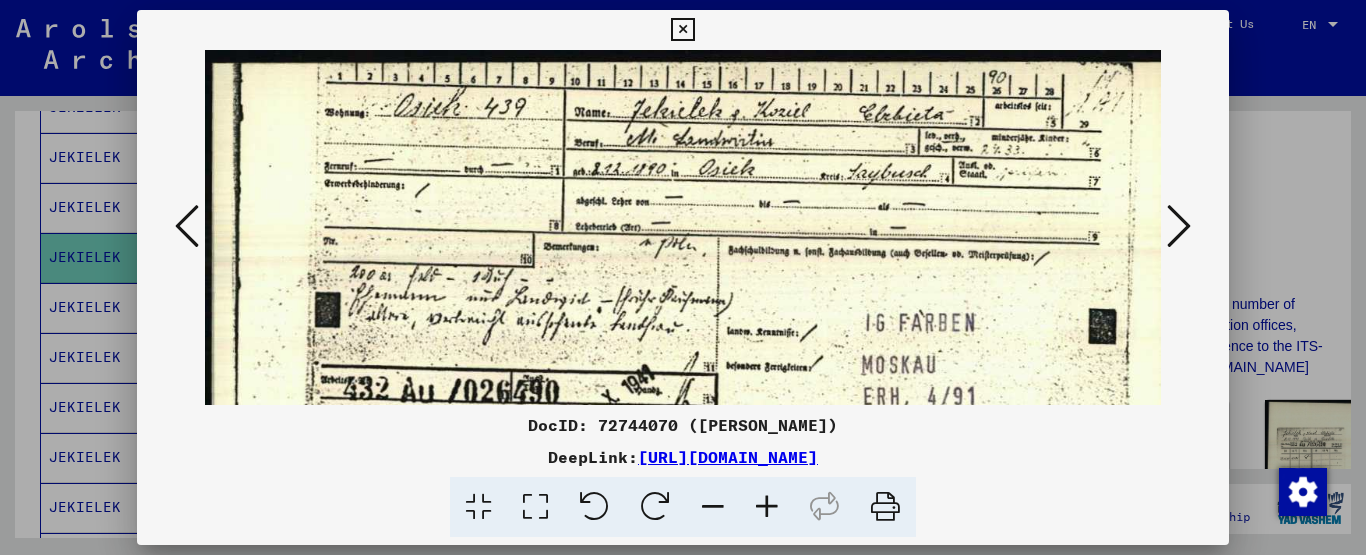click at bounding box center (767, 507) 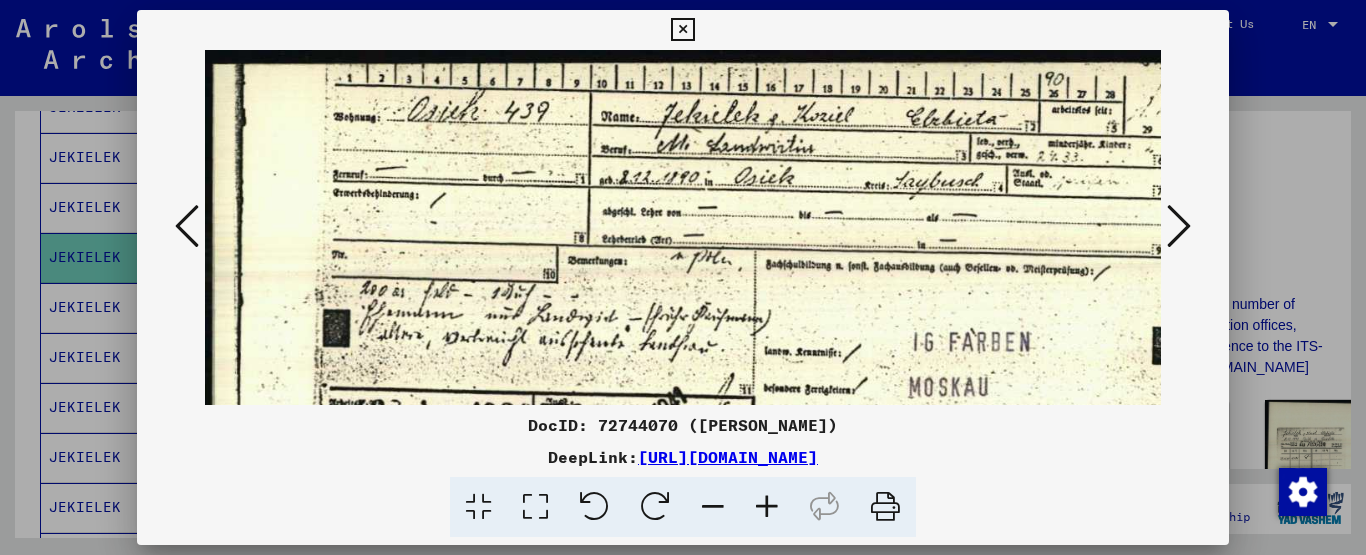 drag, startPoint x: 1062, startPoint y: 458, endPoint x: 431, endPoint y: 464, distance: 631.0285 